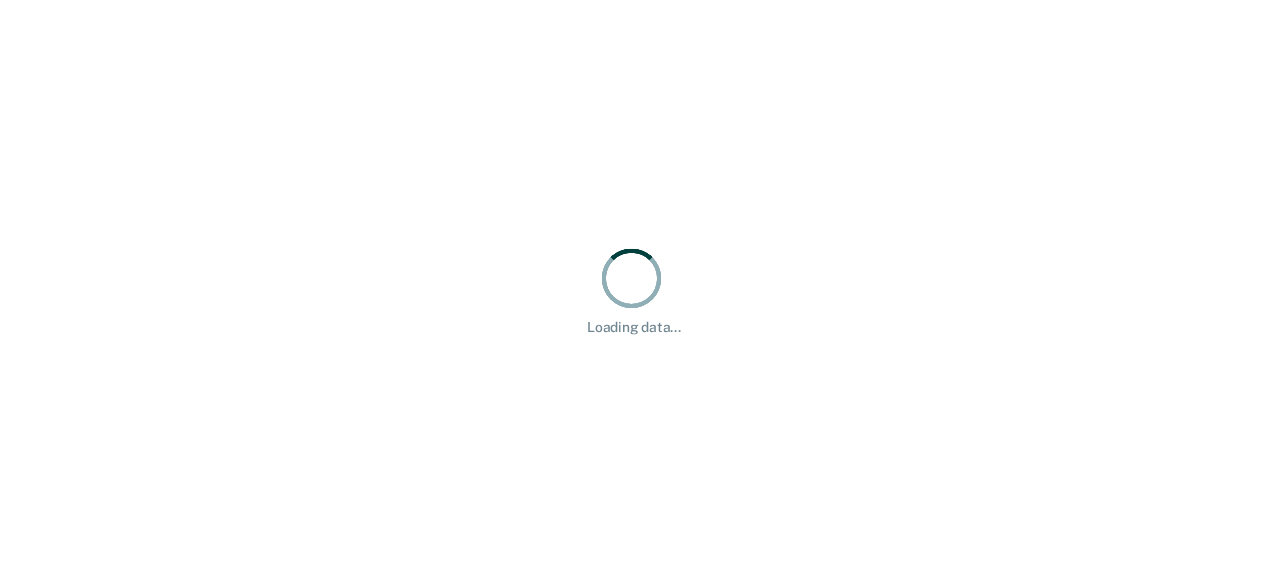 scroll, scrollTop: 0, scrollLeft: 0, axis: both 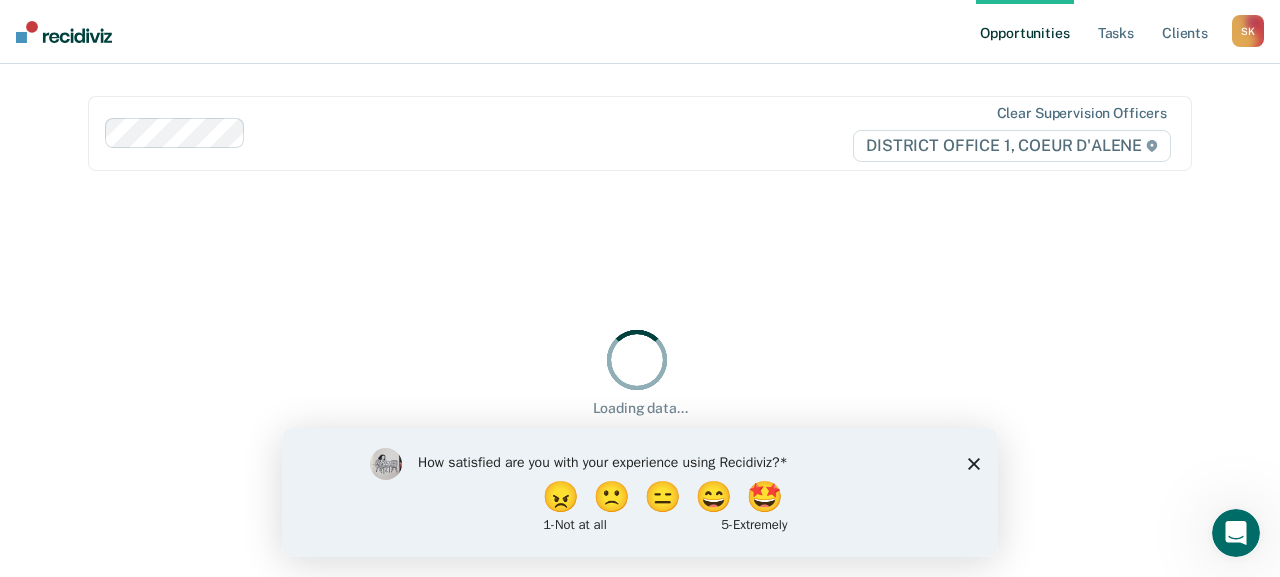 click on "How satisfied are you with your experience using Recidiviz? 😠 🙁 😑 😄 🤩 1  -  Not at all 5  -  Extremely" at bounding box center [640, 491] 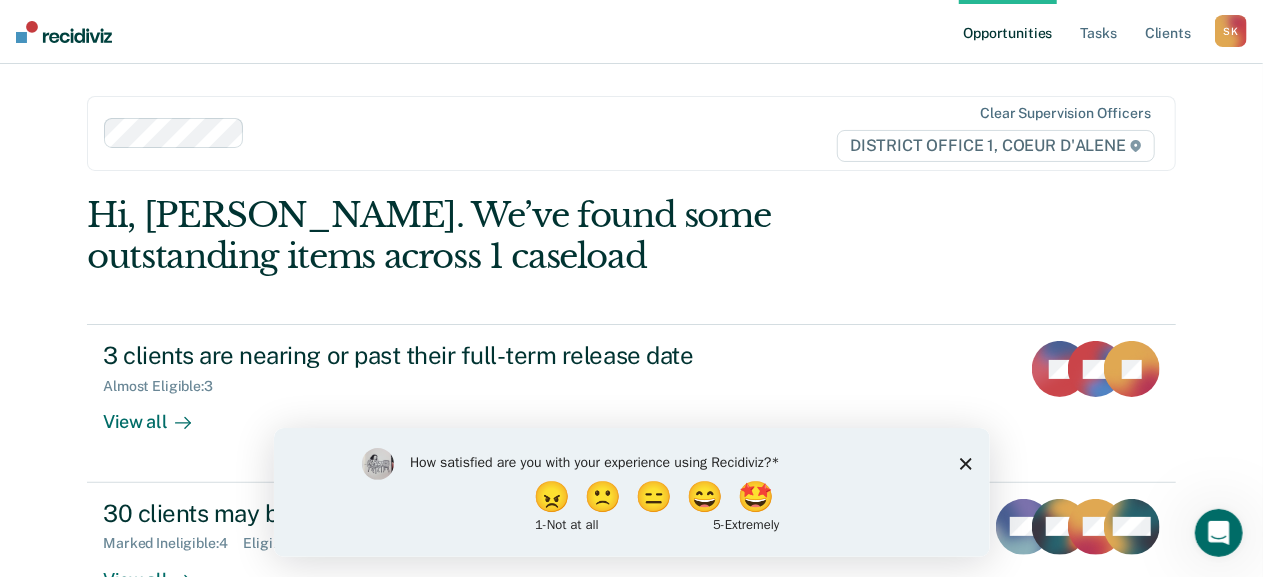 click 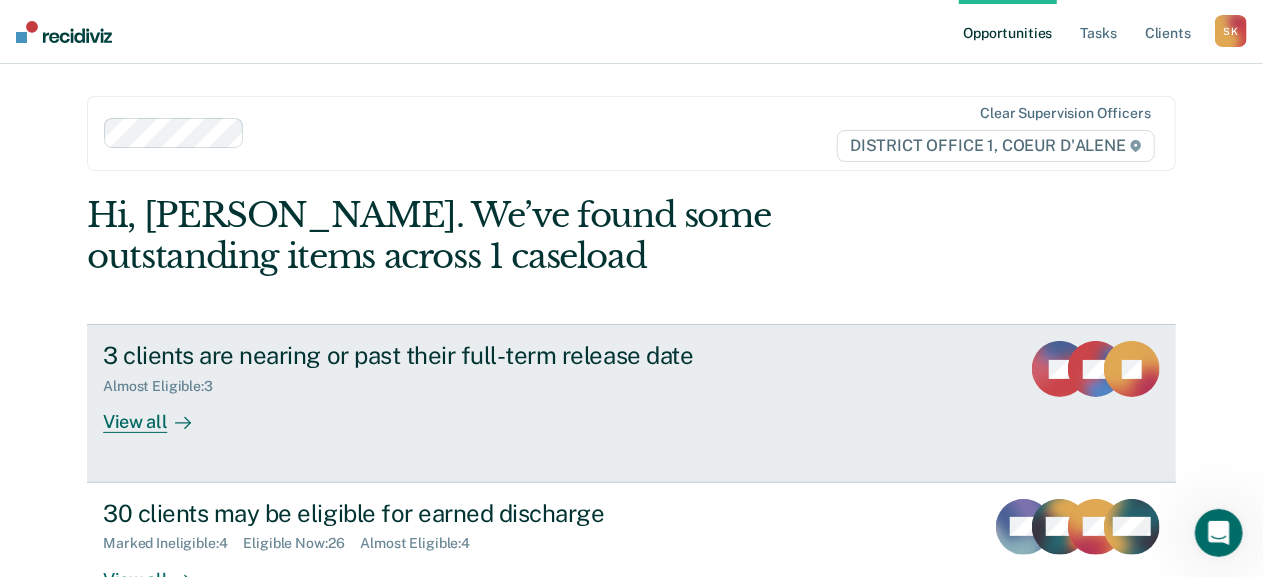 click on "3 clients are nearing or past their full-term release date Almost Eligible :  3 View all   HJ CC JS" at bounding box center (631, 403) 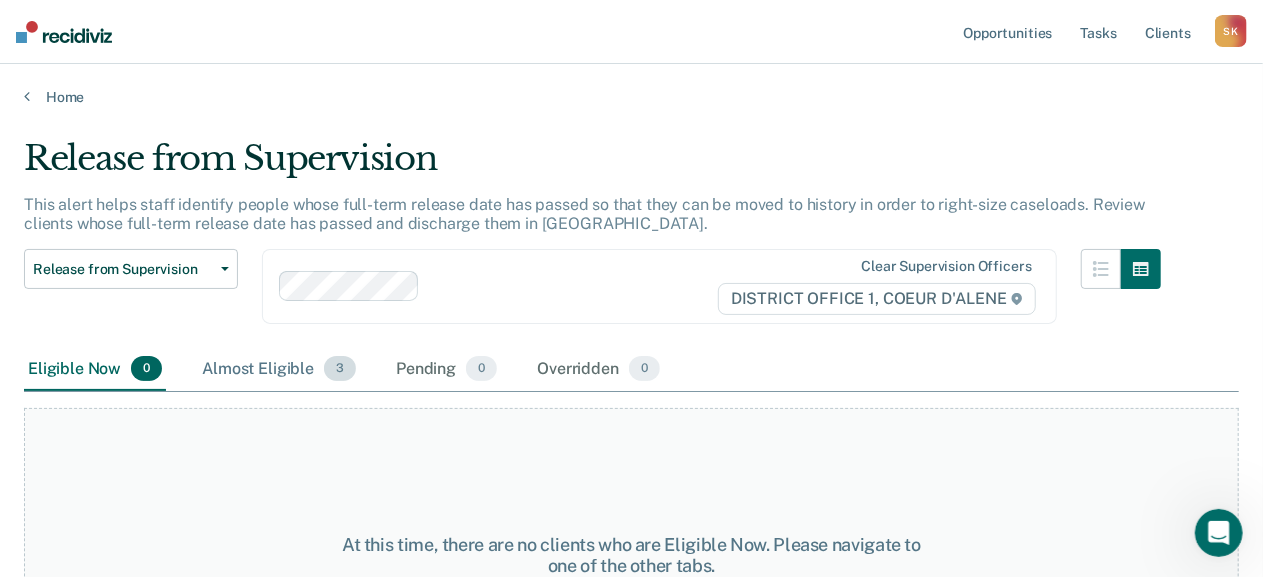 click on "Almost Eligible 3" at bounding box center [279, 370] 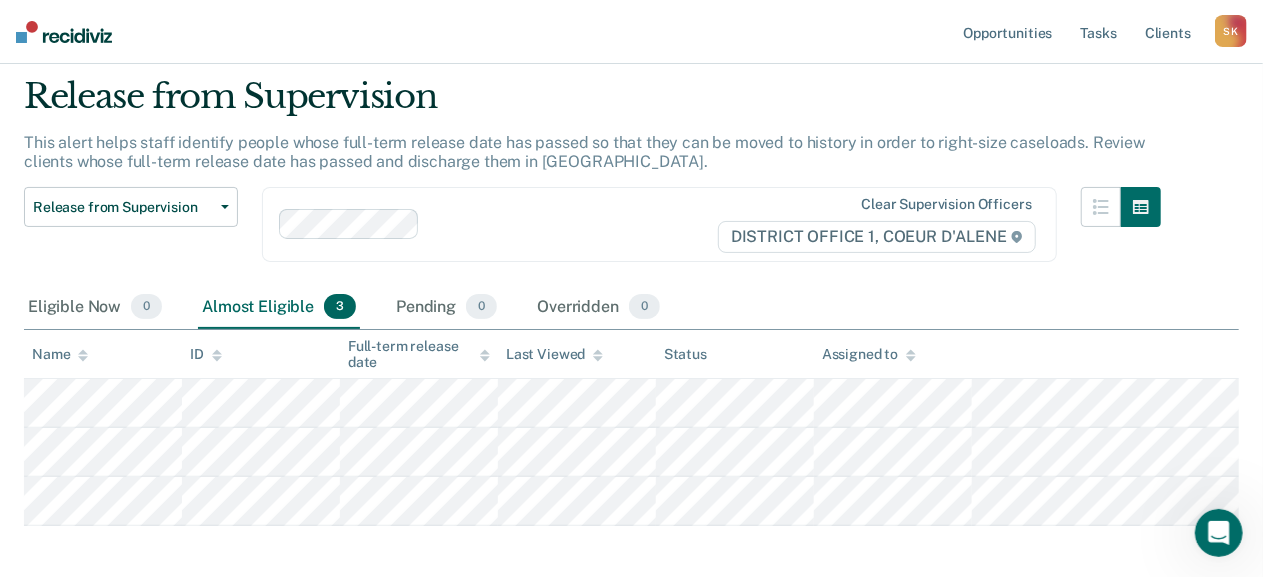scroll, scrollTop: 0, scrollLeft: 0, axis: both 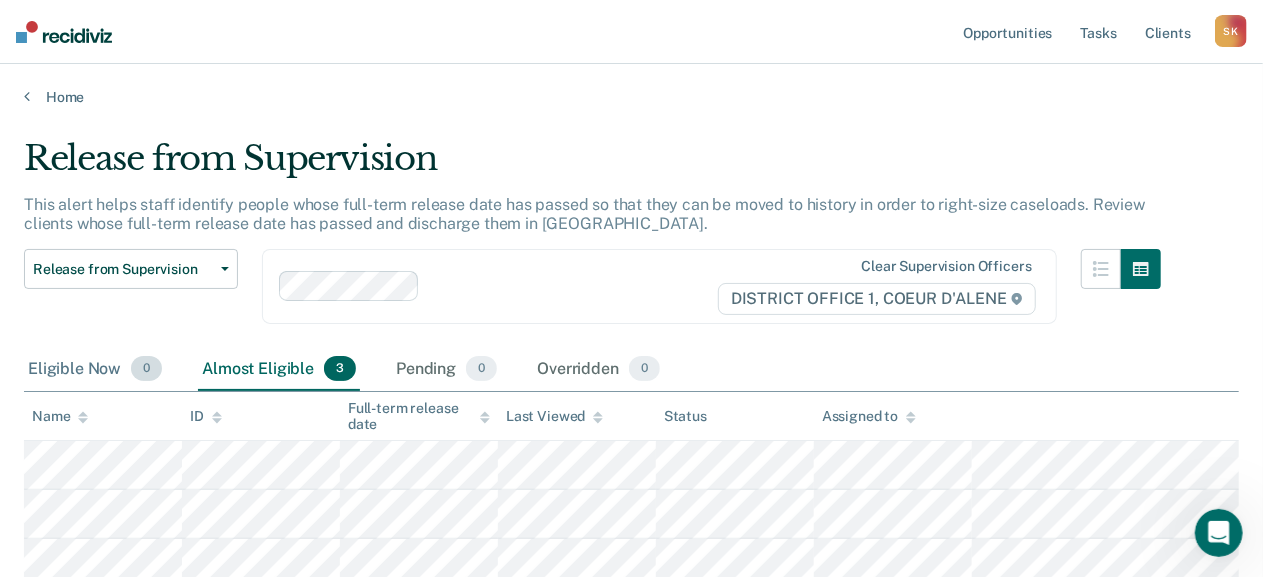 click on "Eligible Now 0" at bounding box center (95, 370) 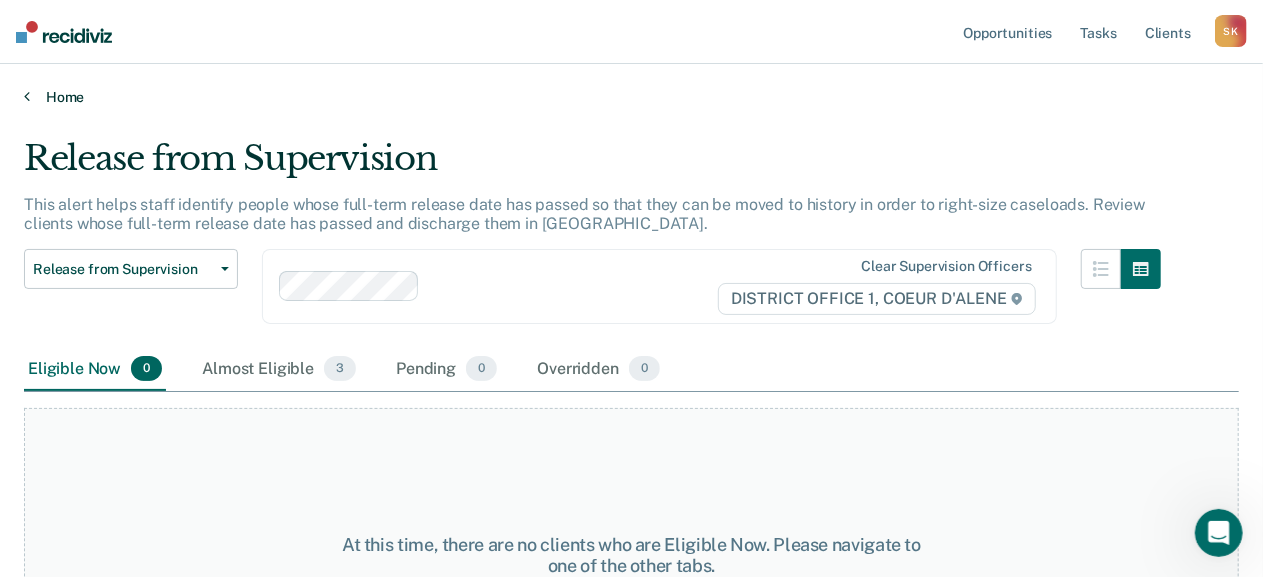 click on "Home" at bounding box center (631, 97) 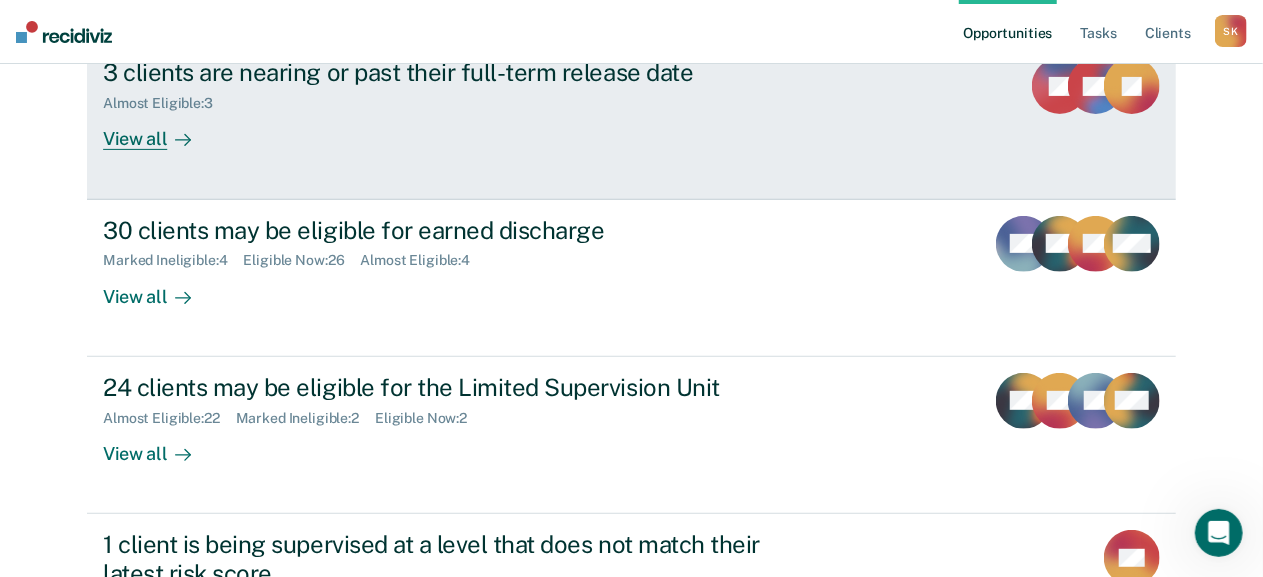 scroll, scrollTop: 284, scrollLeft: 0, axis: vertical 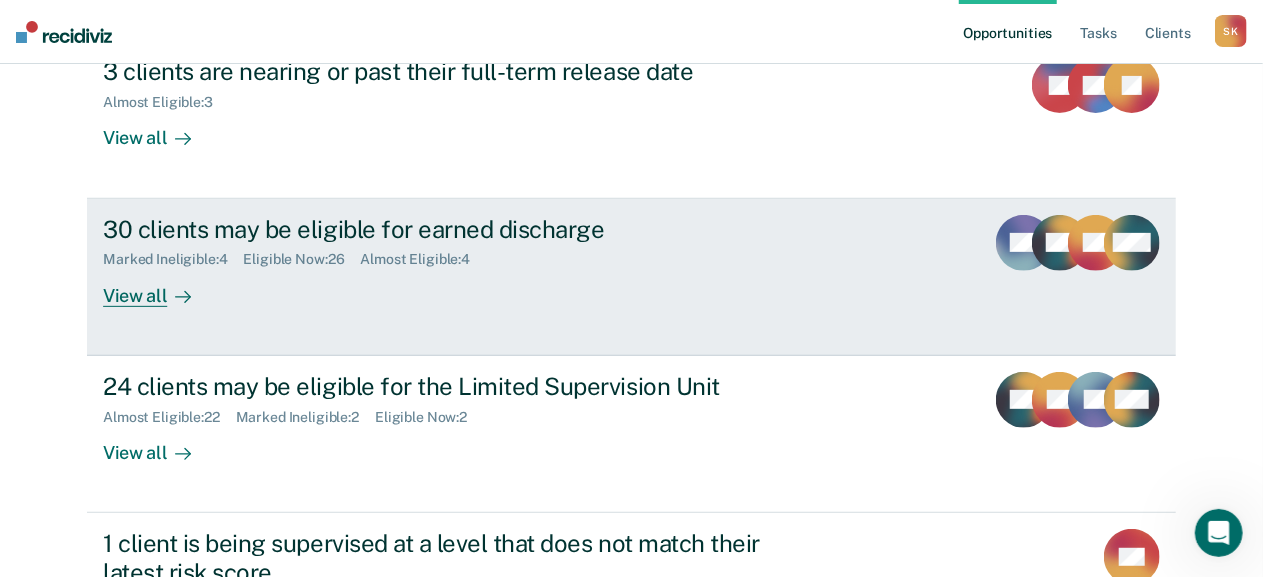 click on "View all" at bounding box center (159, 287) 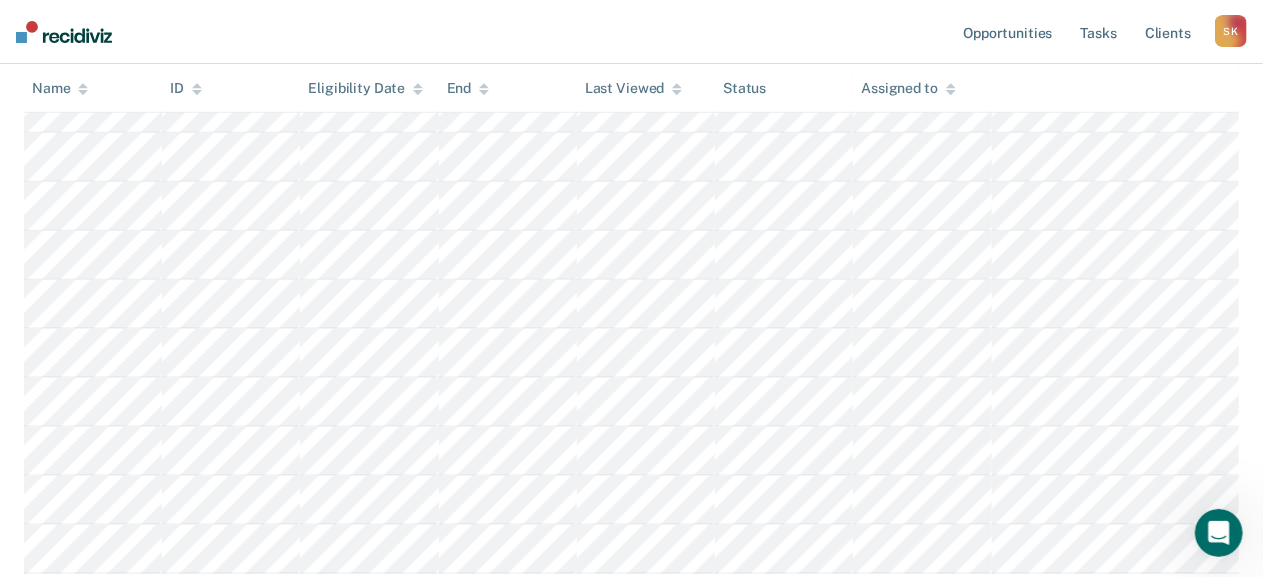 scroll, scrollTop: 1140, scrollLeft: 0, axis: vertical 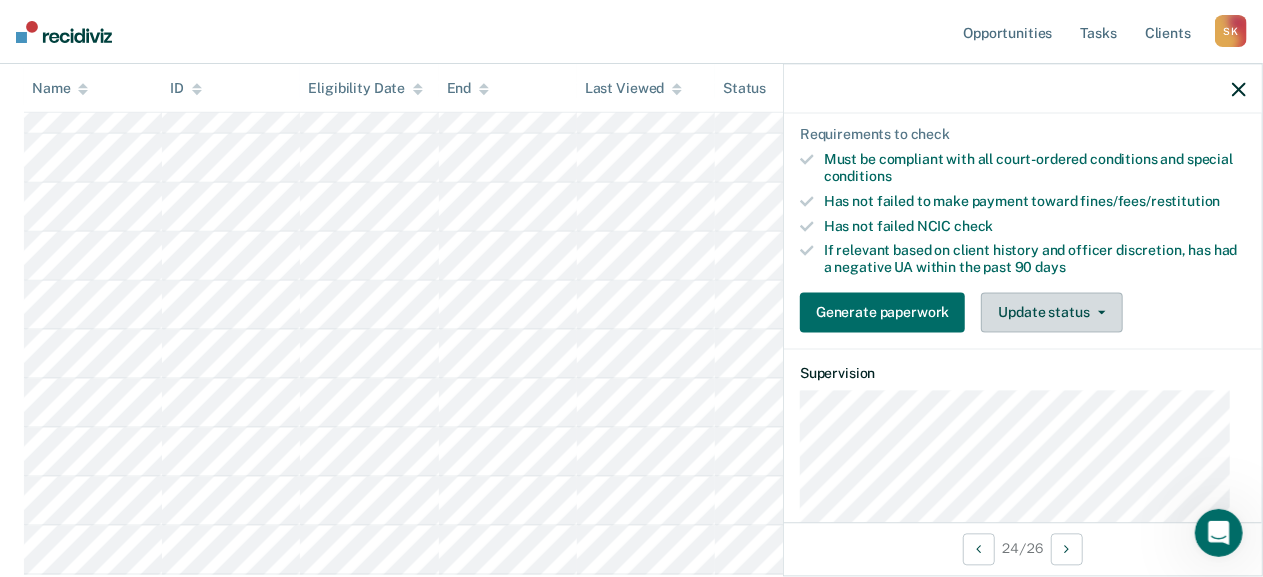 click on "Update status" at bounding box center [1051, 312] 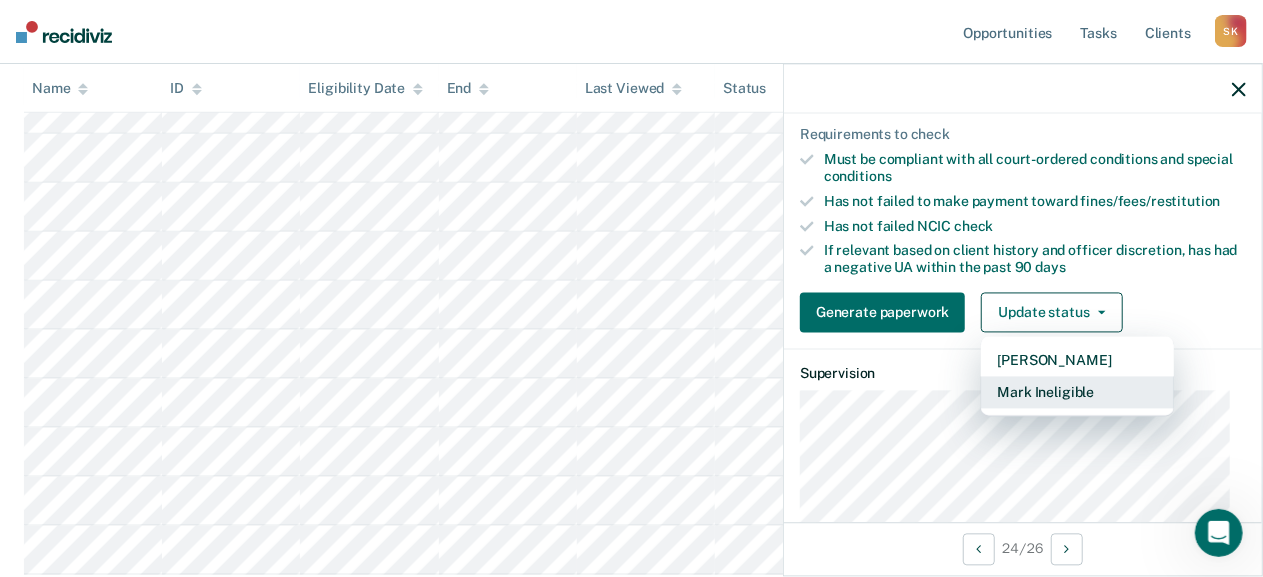 click on "Mark Ineligible" at bounding box center [1077, 392] 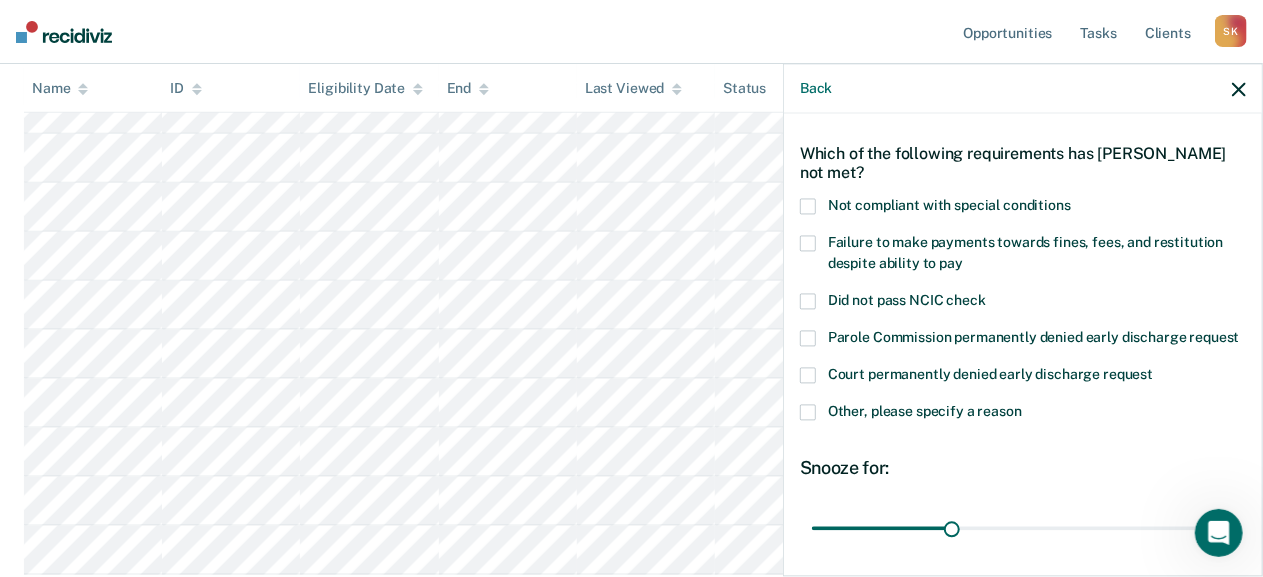 scroll, scrollTop: 66, scrollLeft: 0, axis: vertical 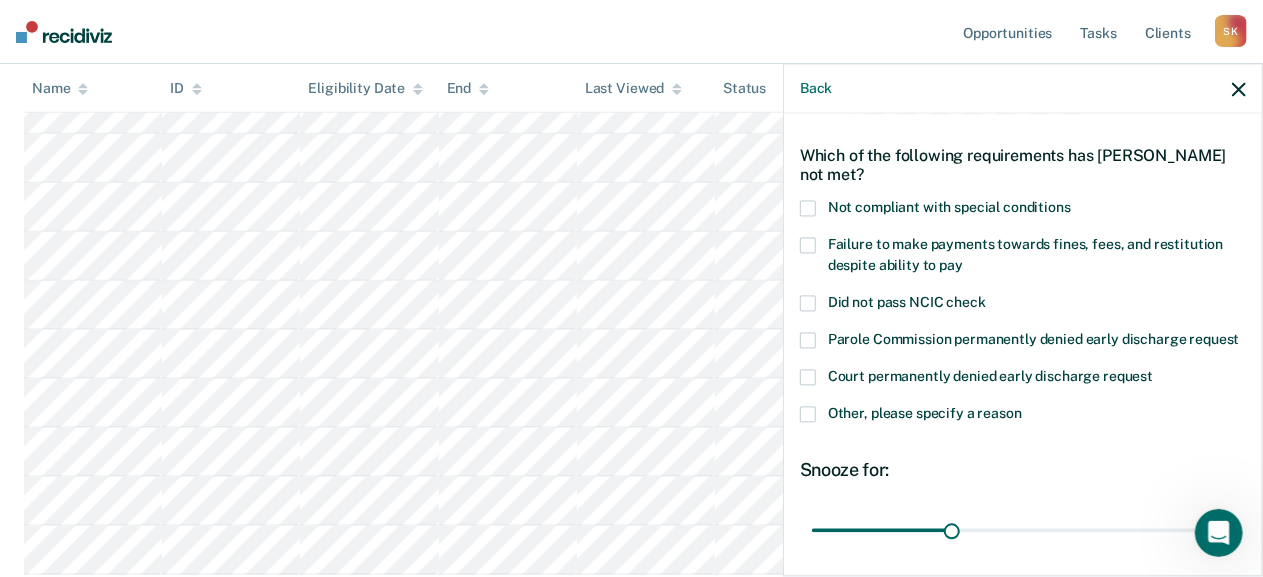 click on "Not compliant with special conditions" at bounding box center [949, 208] 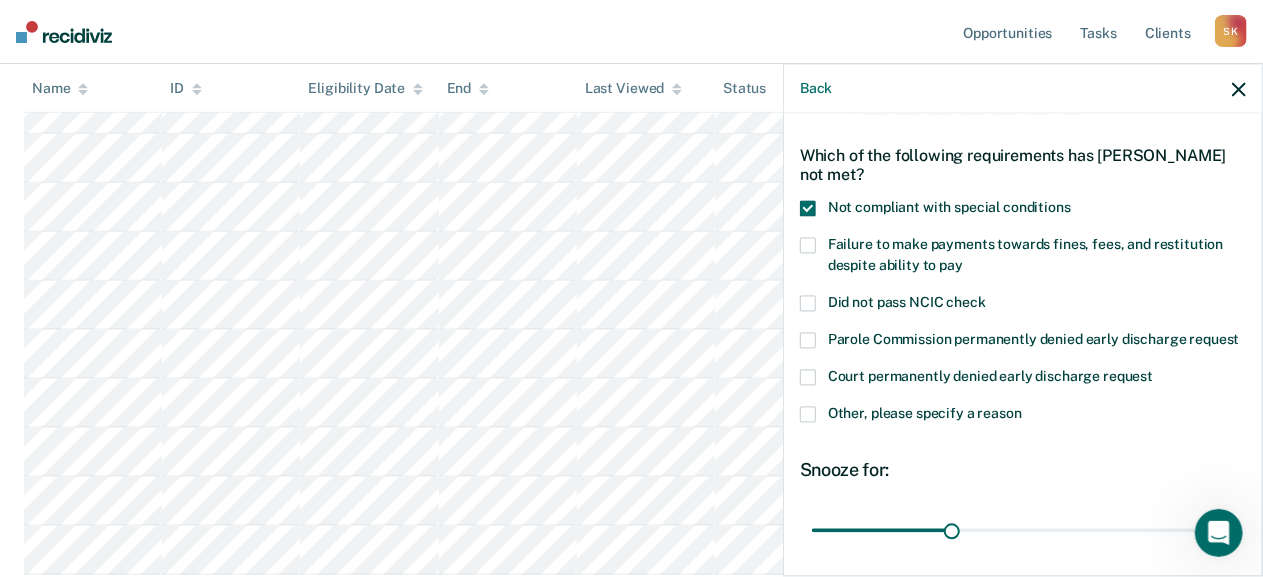 click on "Other, please specify a reason" at bounding box center (925, 414) 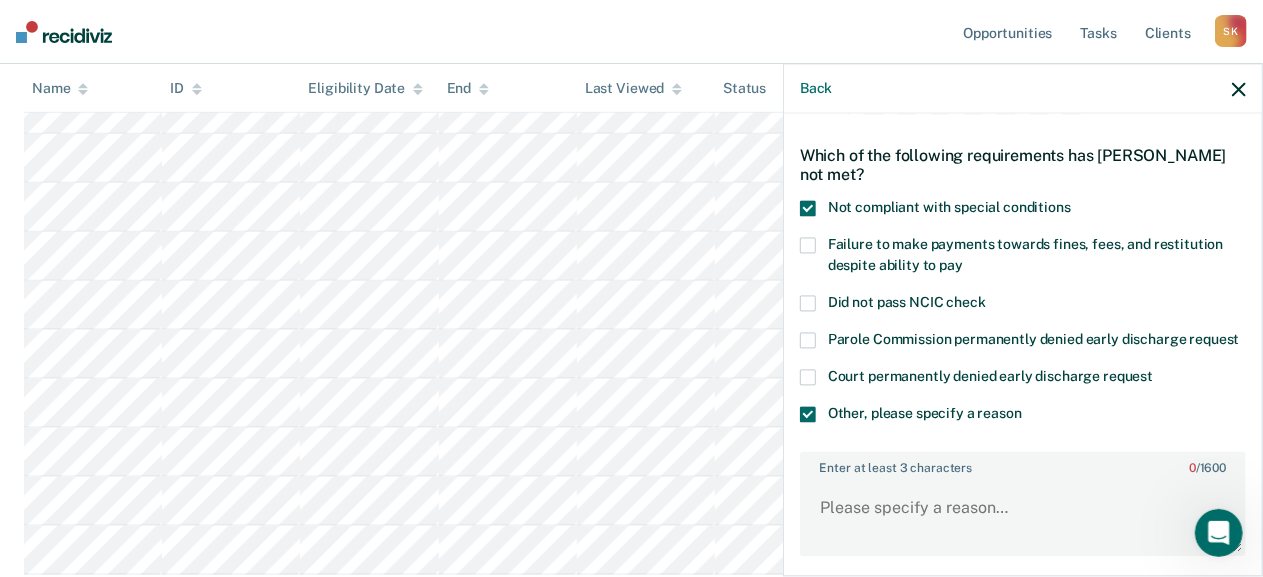 click on "Not compliant with special conditions" at bounding box center (949, 208) 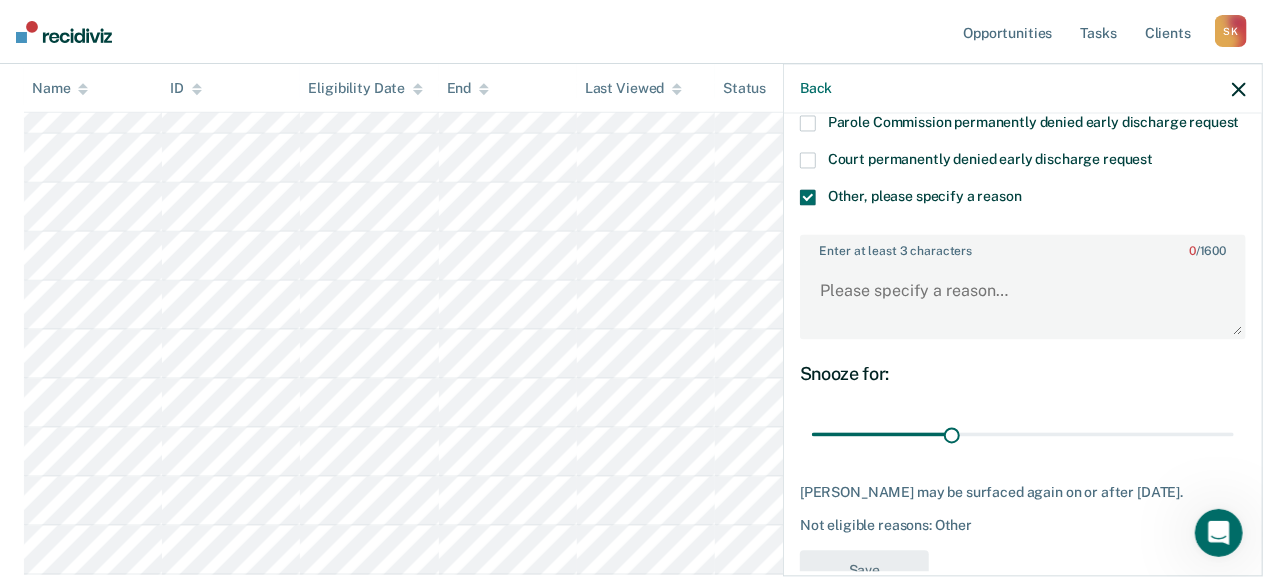 scroll, scrollTop: 286, scrollLeft: 0, axis: vertical 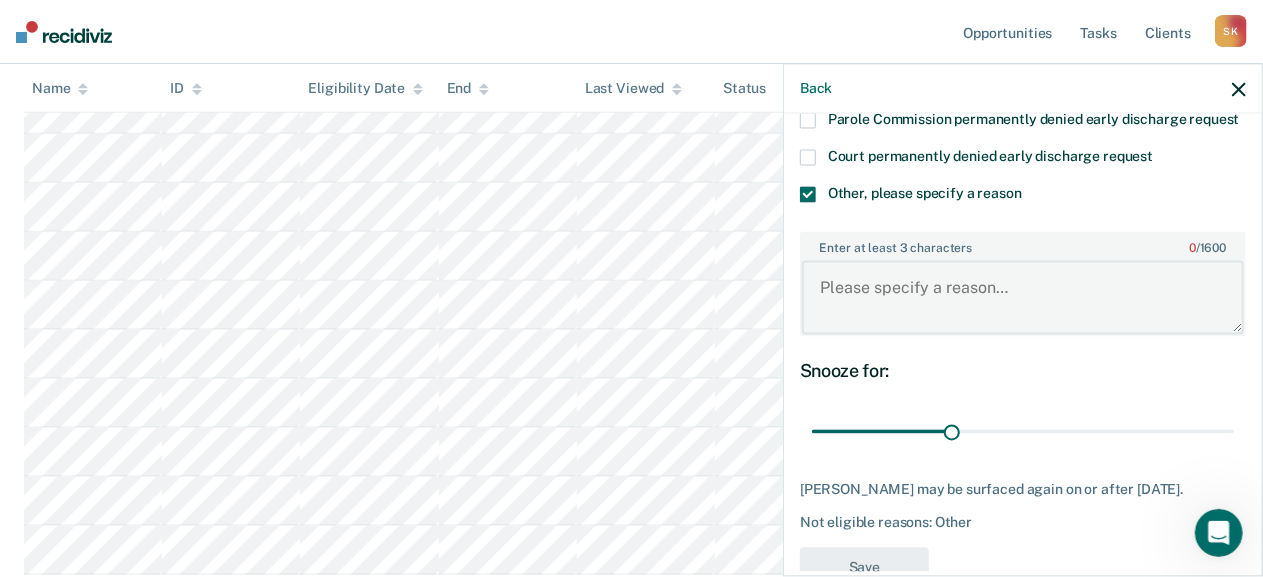 click on "Enter at least 3 characters 0  /  1600" at bounding box center (1023, 297) 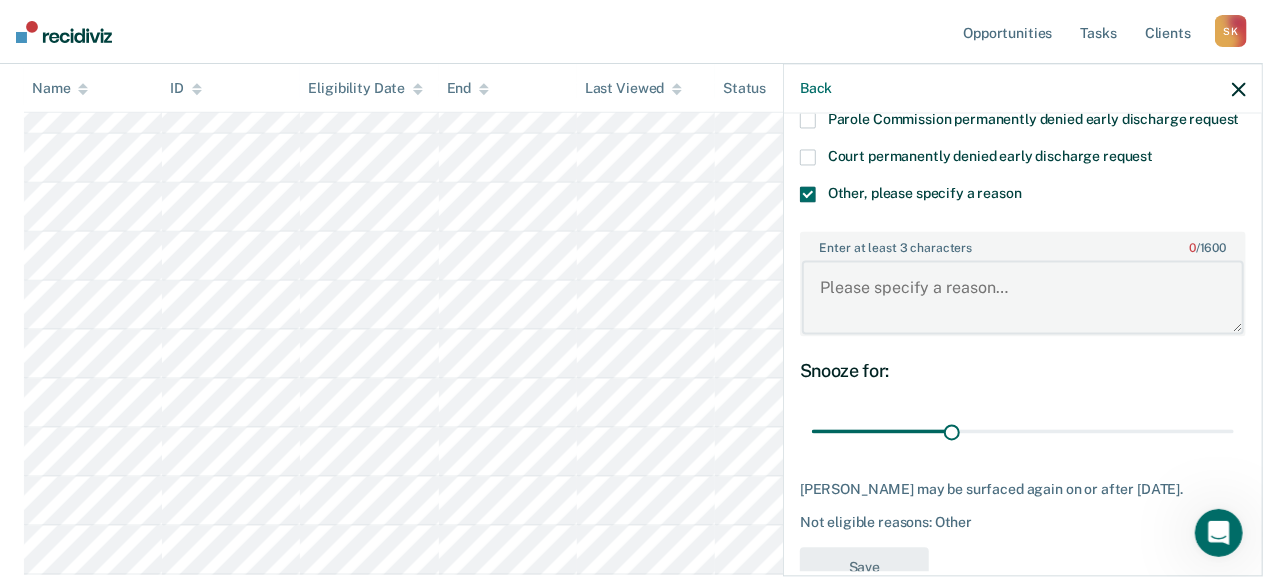 type on "S" 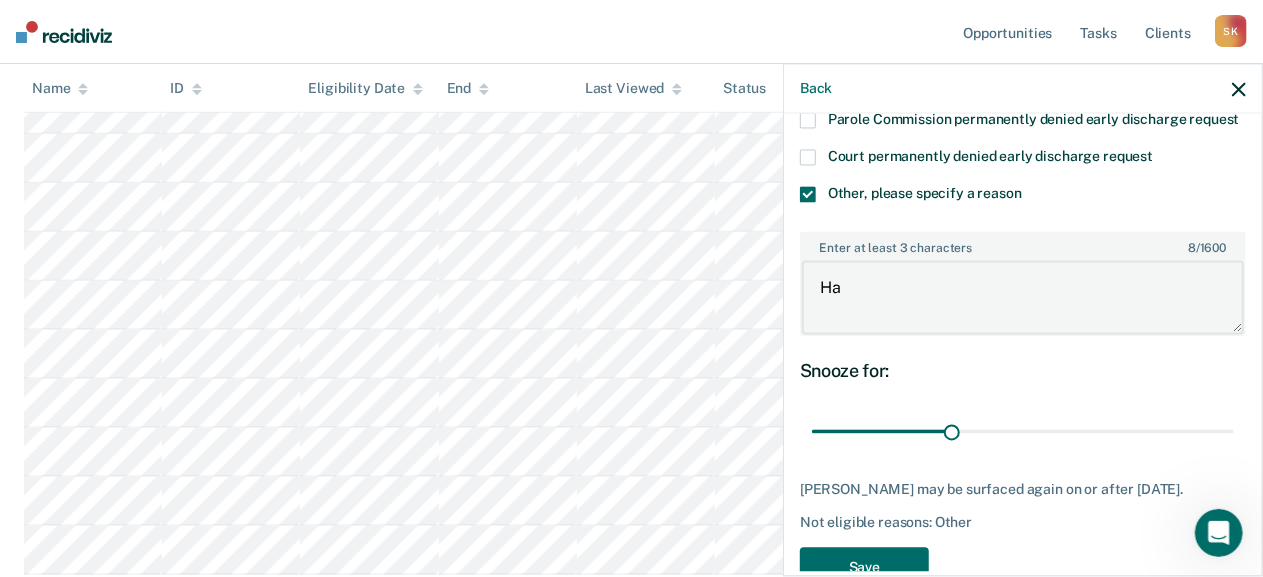 type on "H" 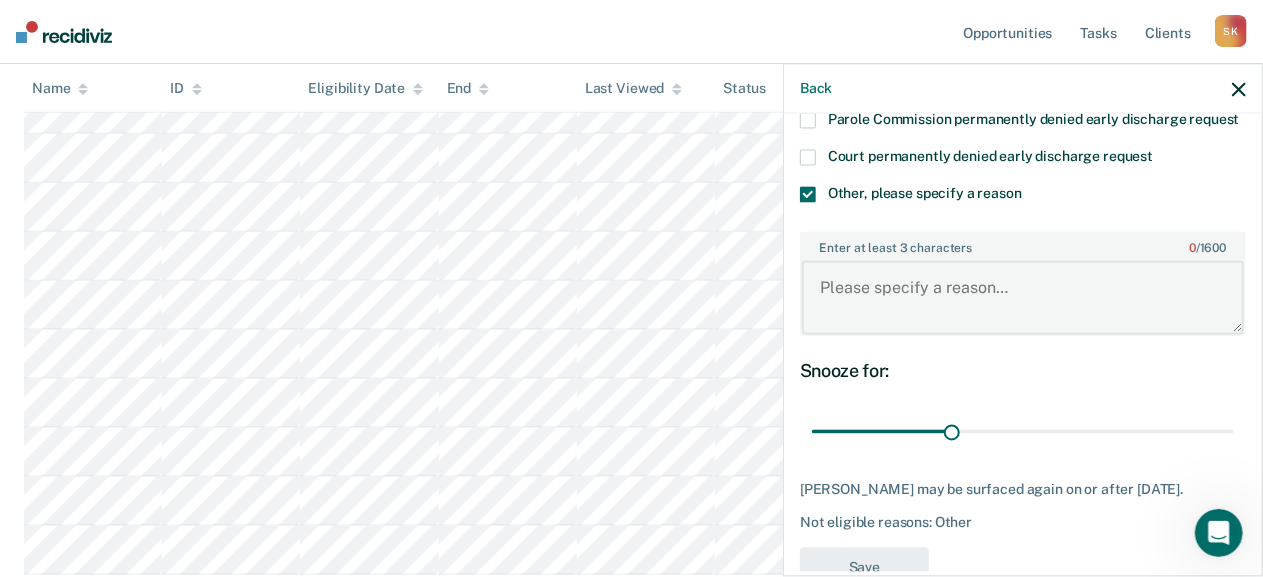 type on "S" 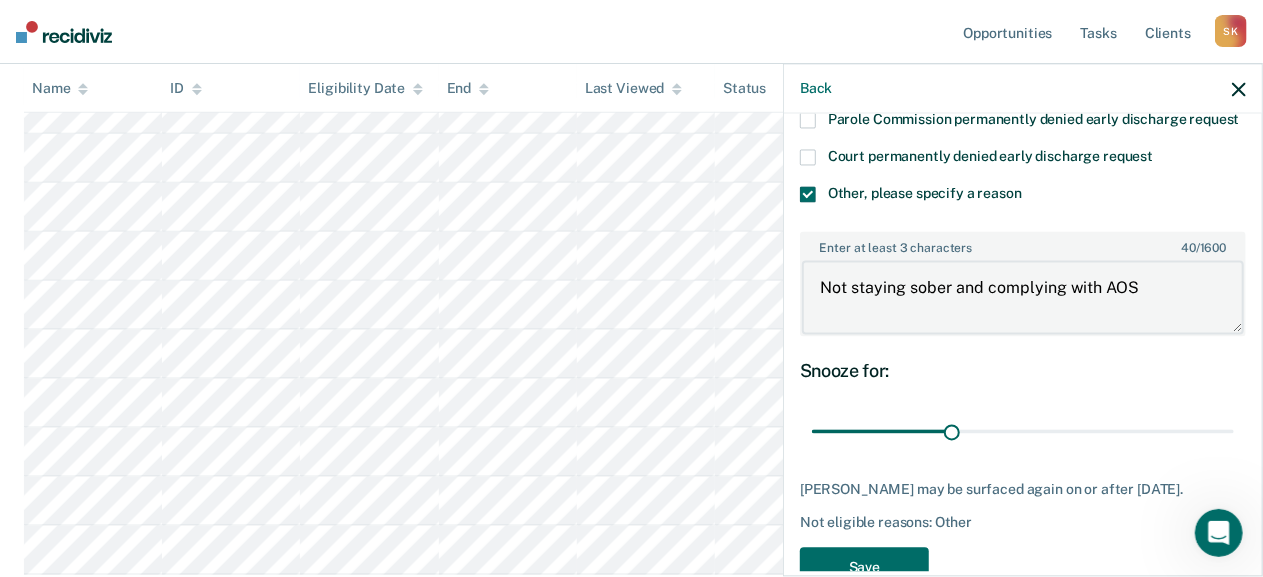 scroll, scrollTop: 356, scrollLeft: 0, axis: vertical 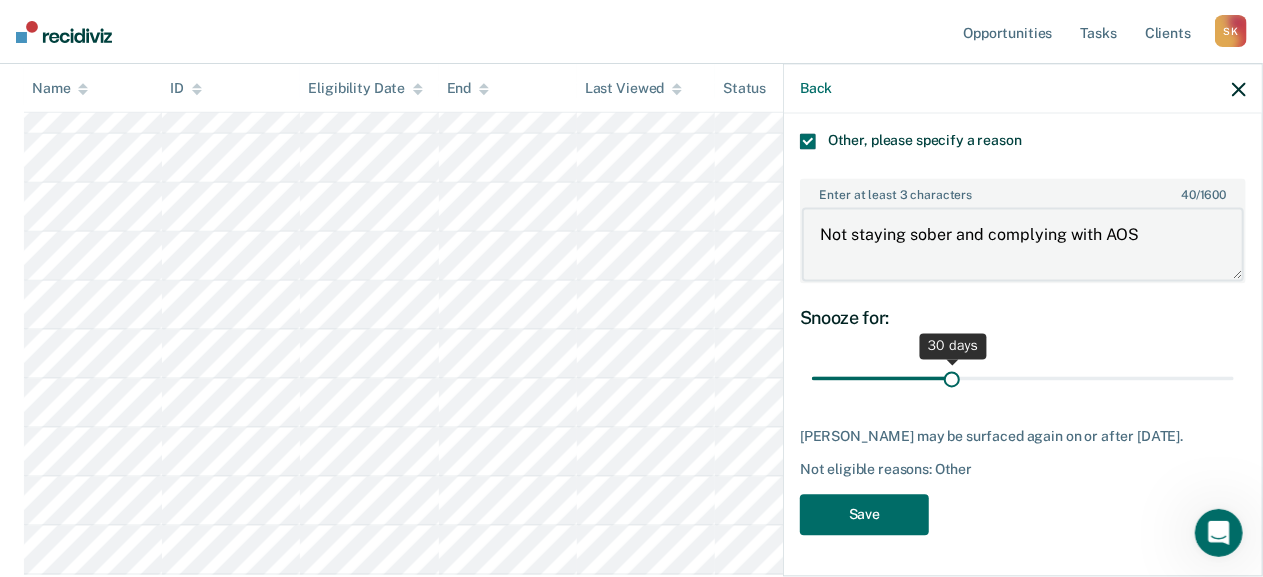 type on "Not staying sober and complying with AOS" 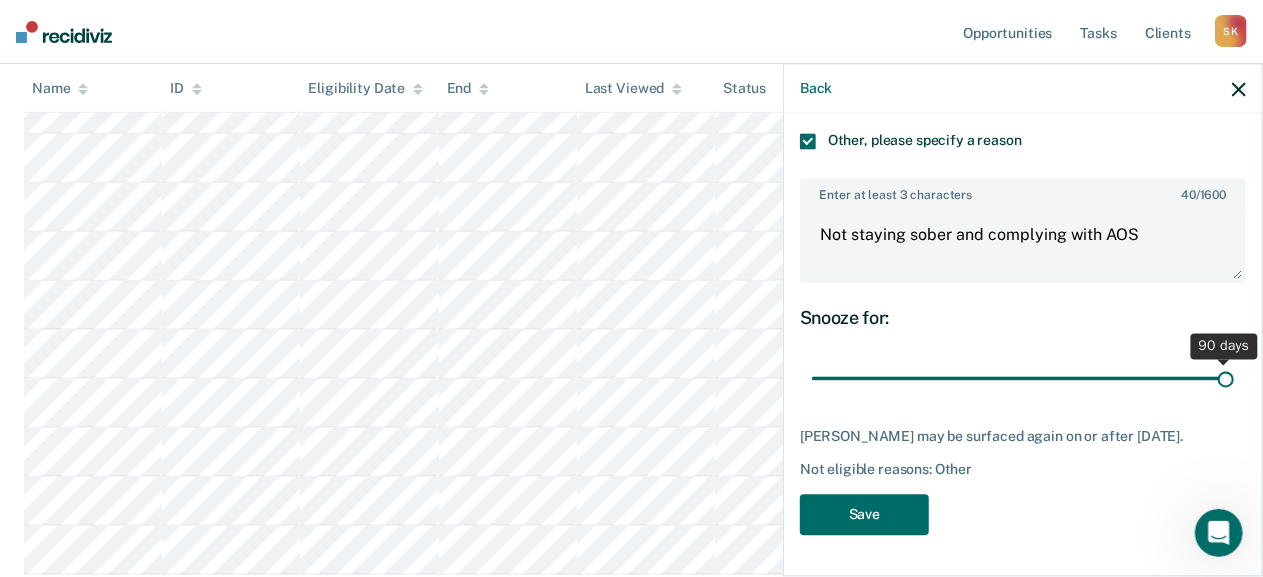 drag, startPoint x: 952, startPoint y: 380, endPoint x: 1271, endPoint y: 411, distance: 320.50272 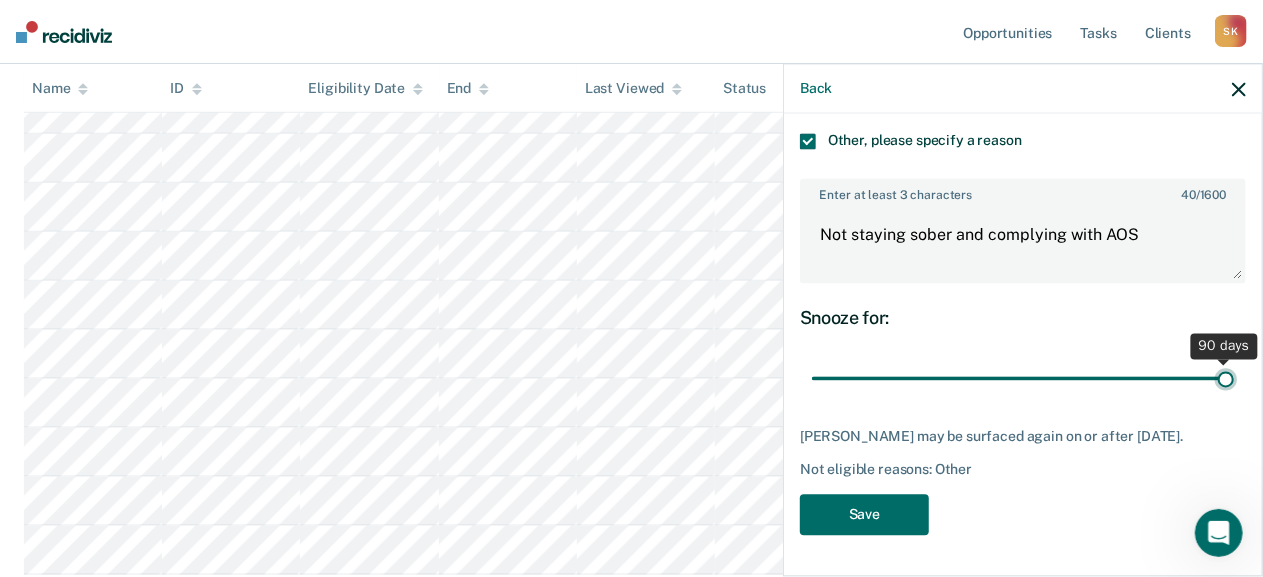 type on "90" 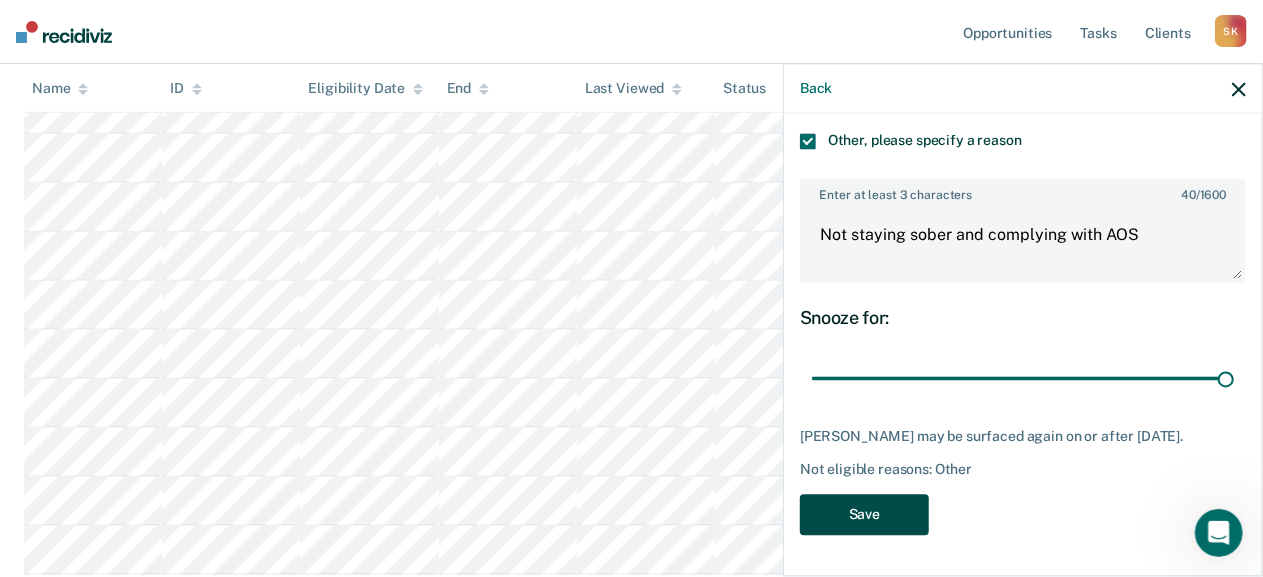 click on "Save" at bounding box center [864, 515] 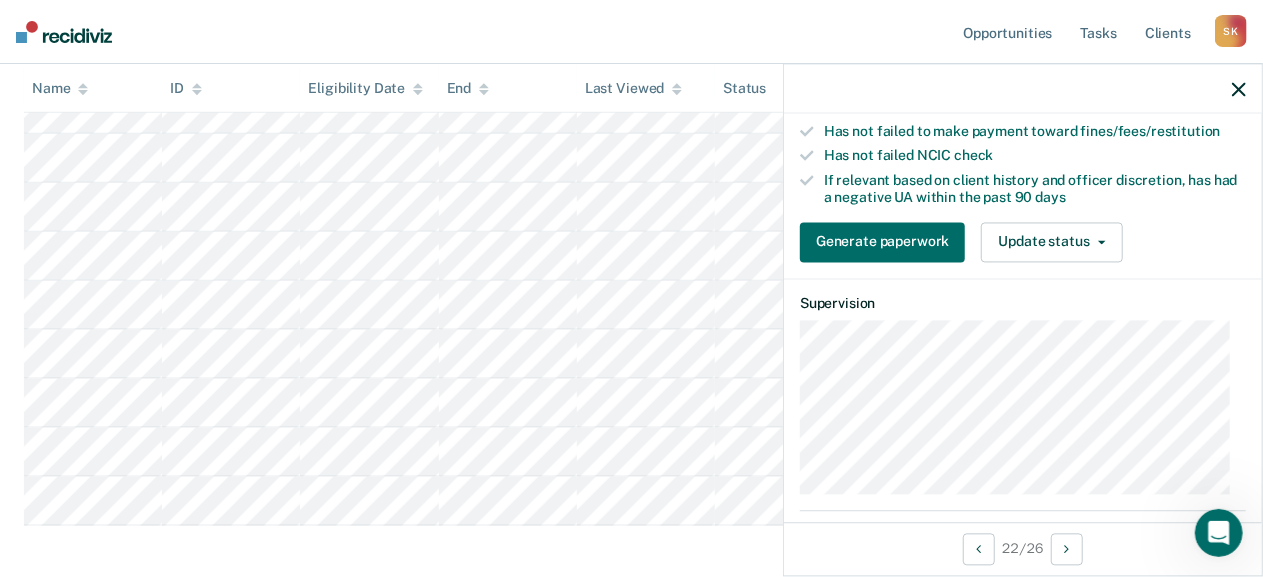 click on "Generate paperwork Update status [PERSON_NAME] Mark Ineligible" at bounding box center [1023, 242] 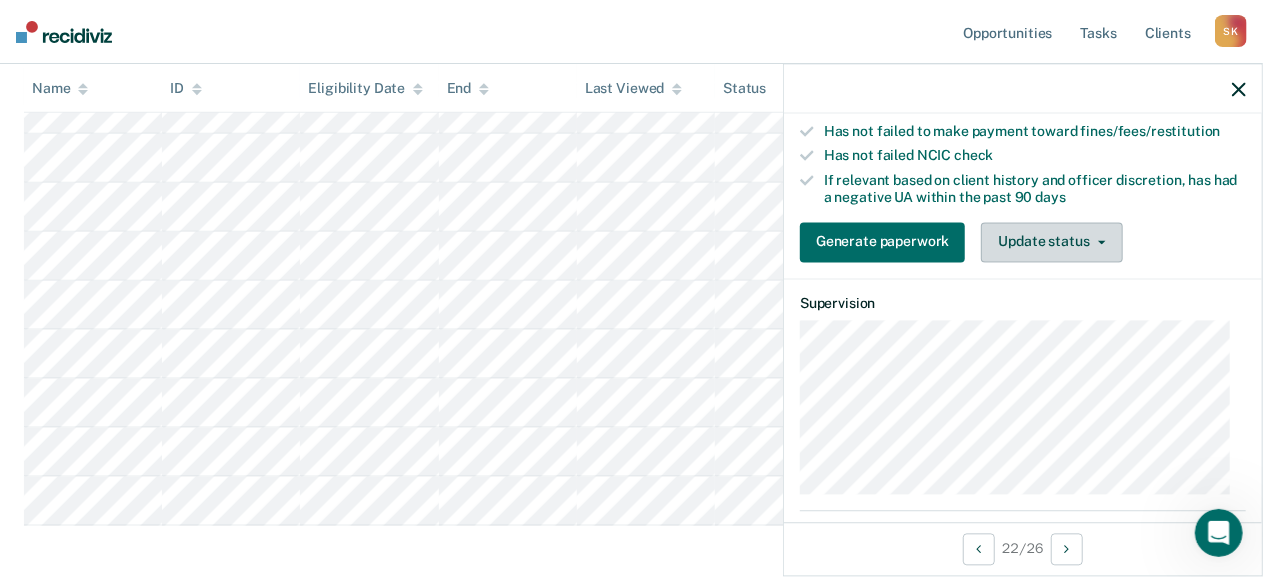 click on "Update status" at bounding box center (1051, 242) 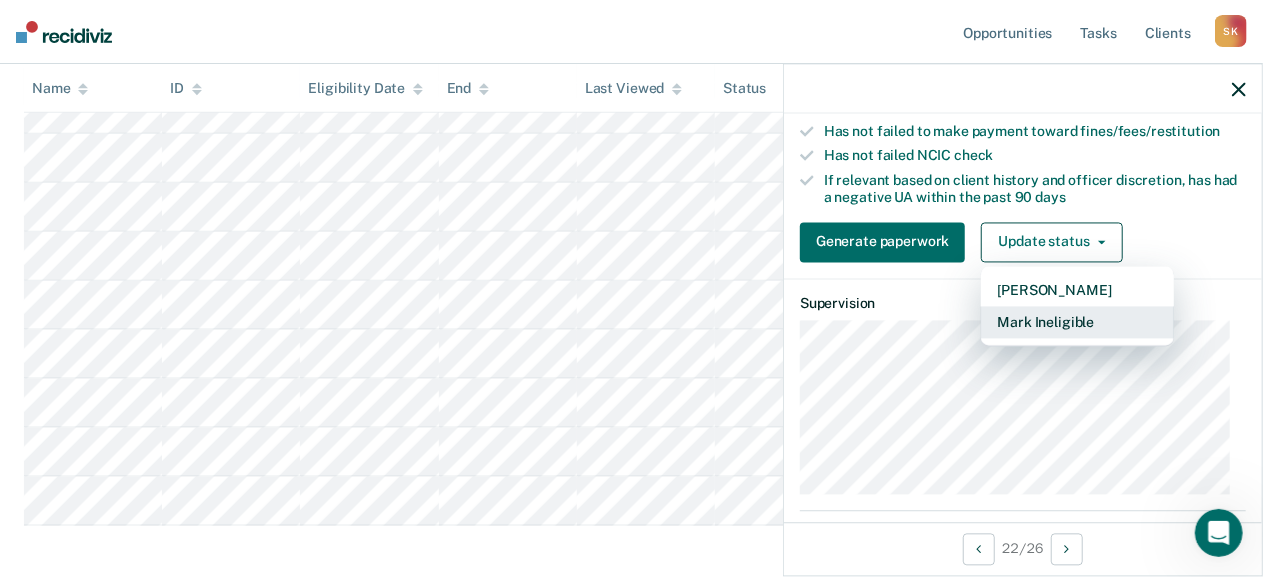 click on "Mark Ineligible" at bounding box center (1077, 322) 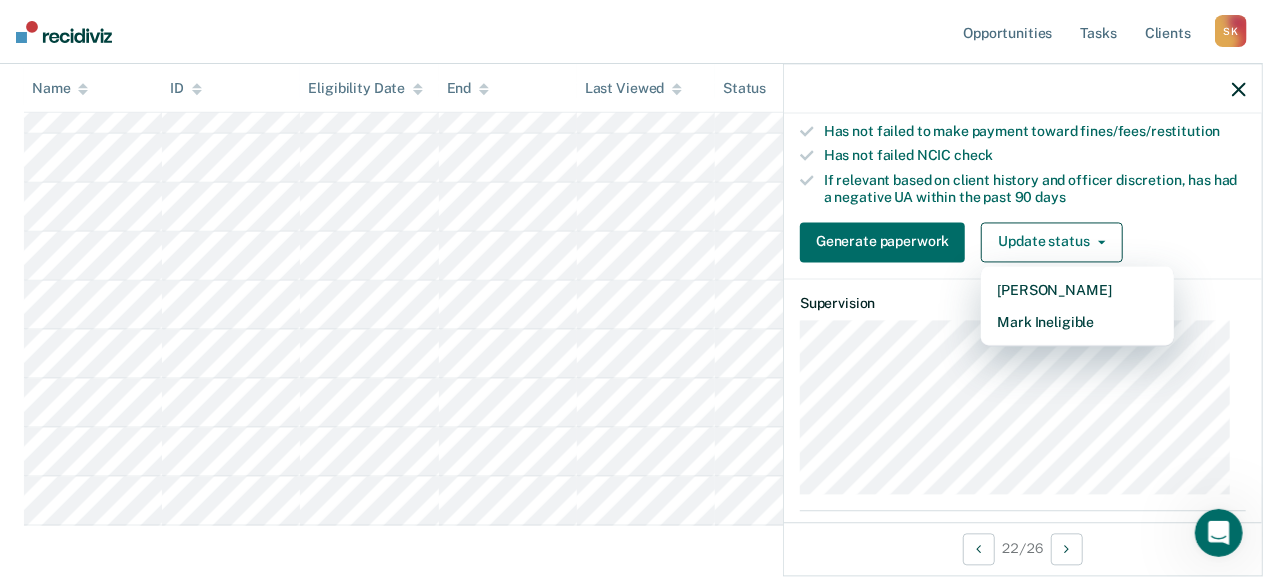 scroll, scrollTop: 234, scrollLeft: 0, axis: vertical 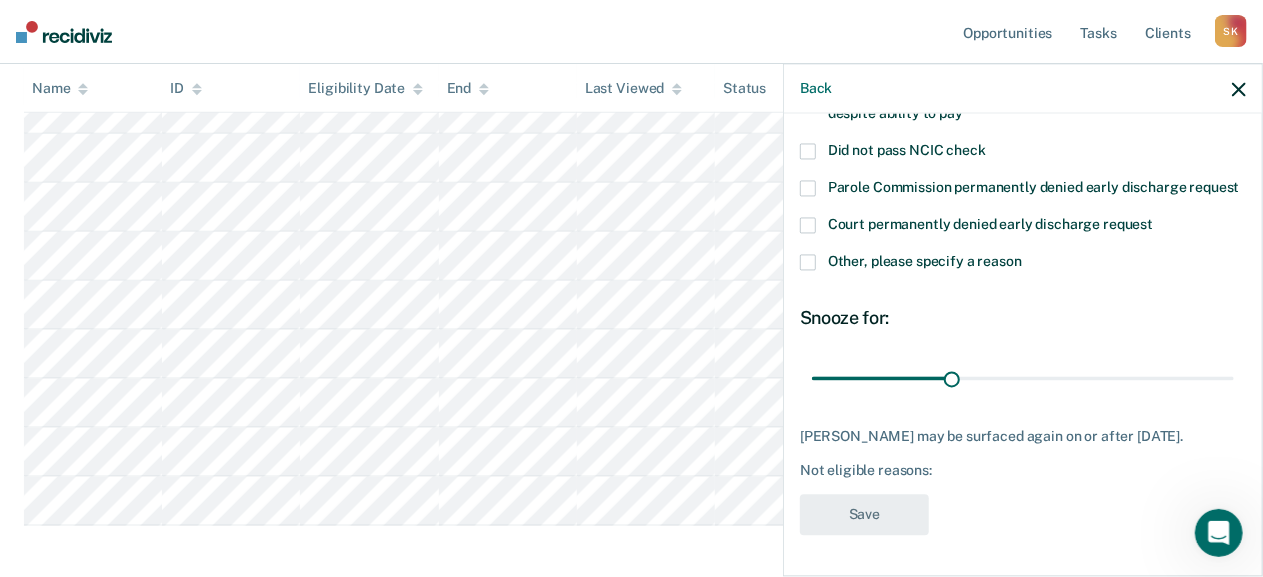 click on "Other, please specify a reason" at bounding box center [925, 262] 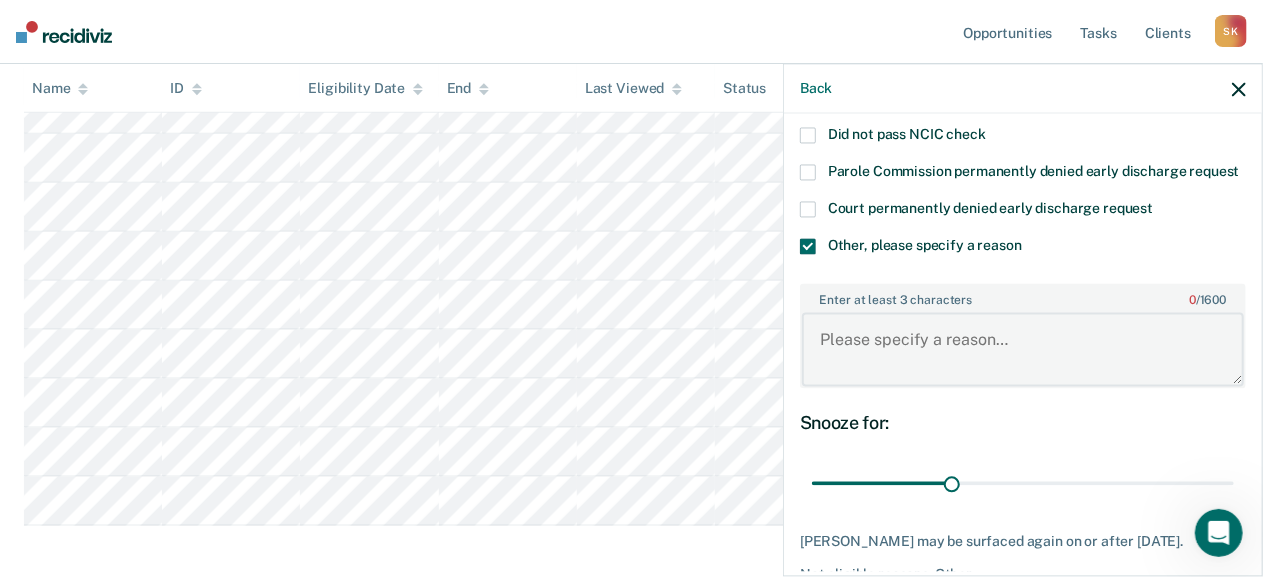 click on "Enter at least 3 characters 0  /  1600" at bounding box center [1023, 349] 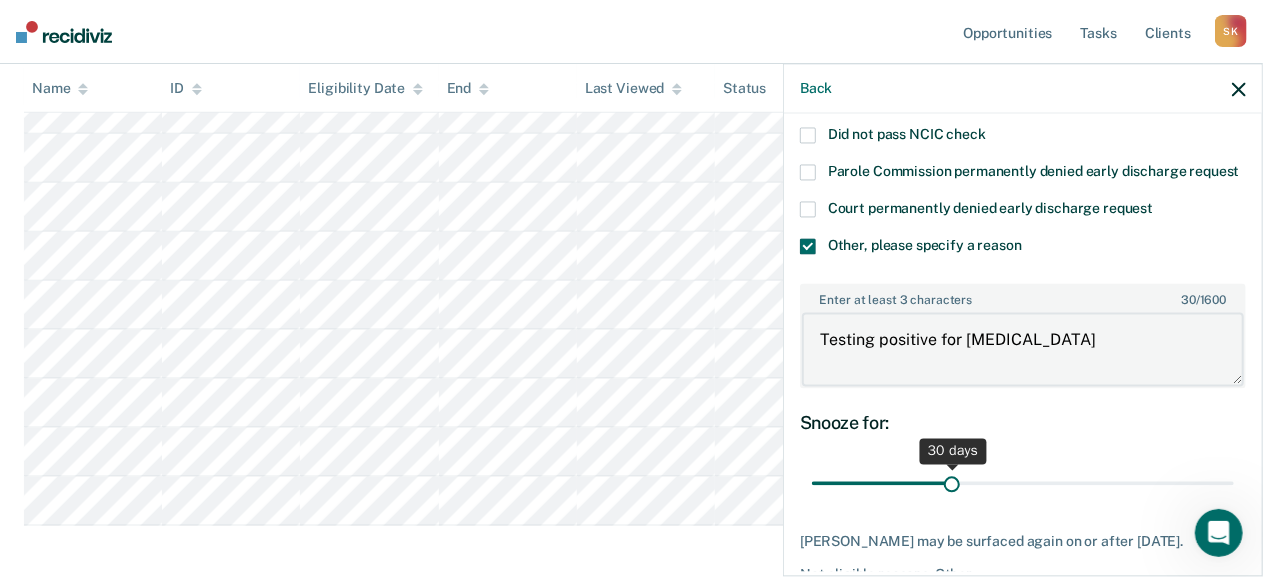 type on "Testing positive for [MEDICAL_DATA]" 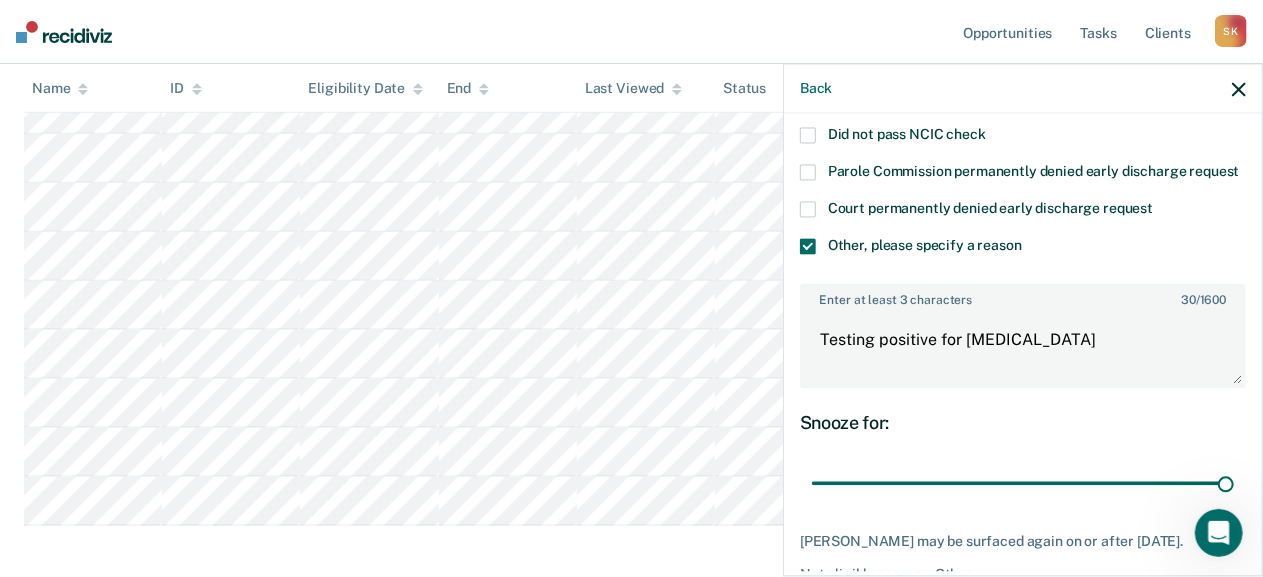 drag, startPoint x: 949, startPoint y: 501, endPoint x: 1279, endPoint y: 511, distance: 330.1515 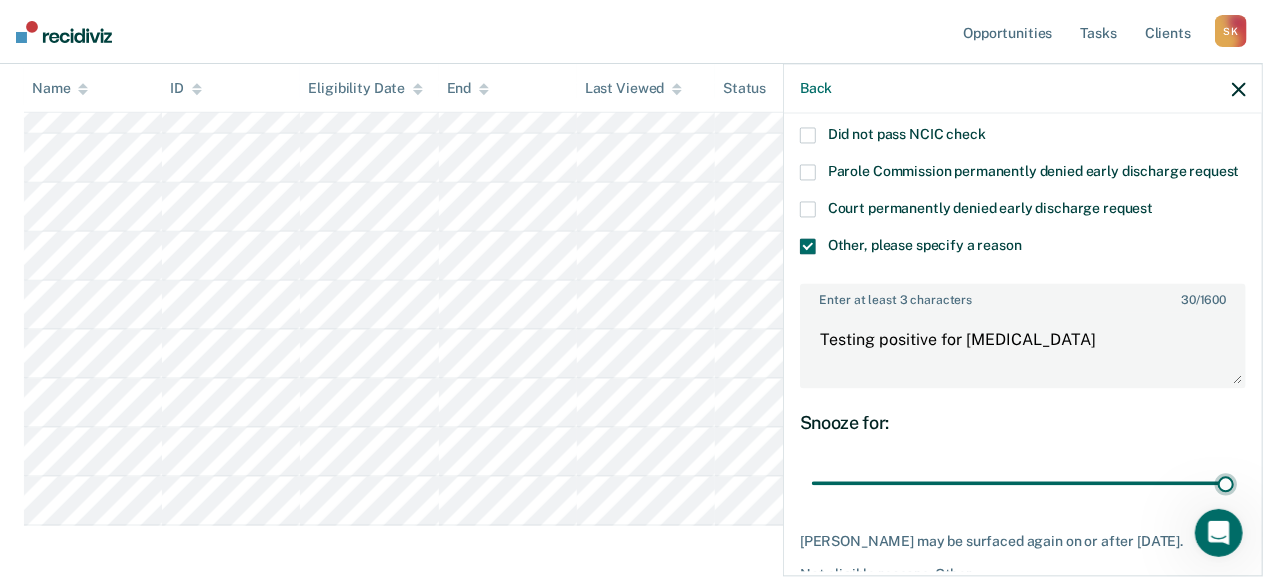 type on "90" 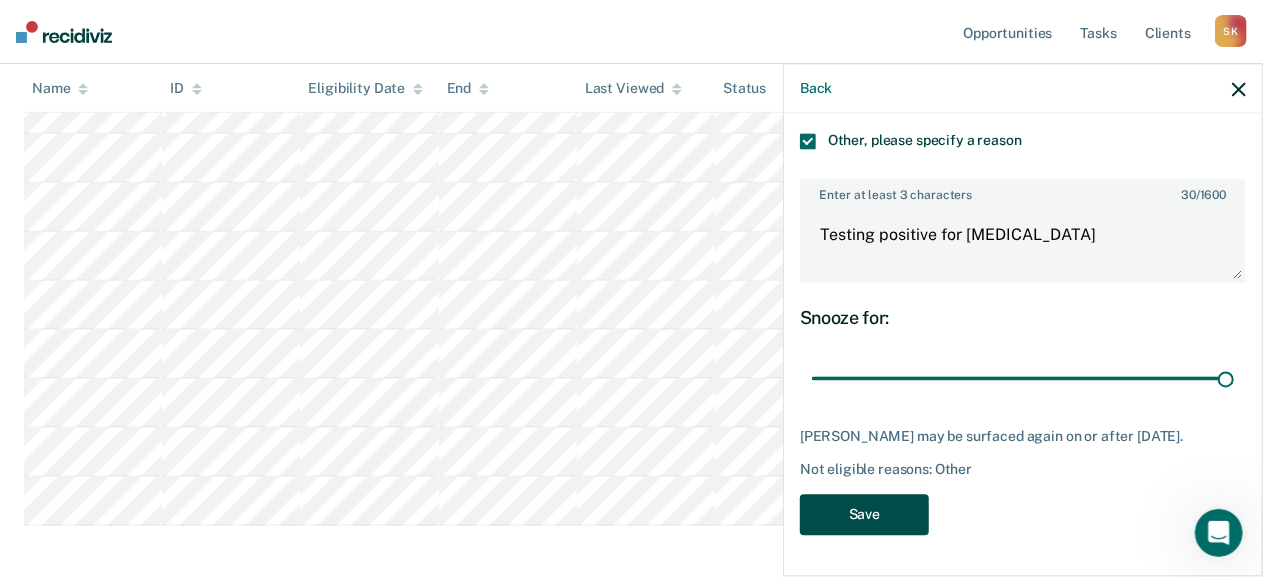 click on "Save" at bounding box center (864, 515) 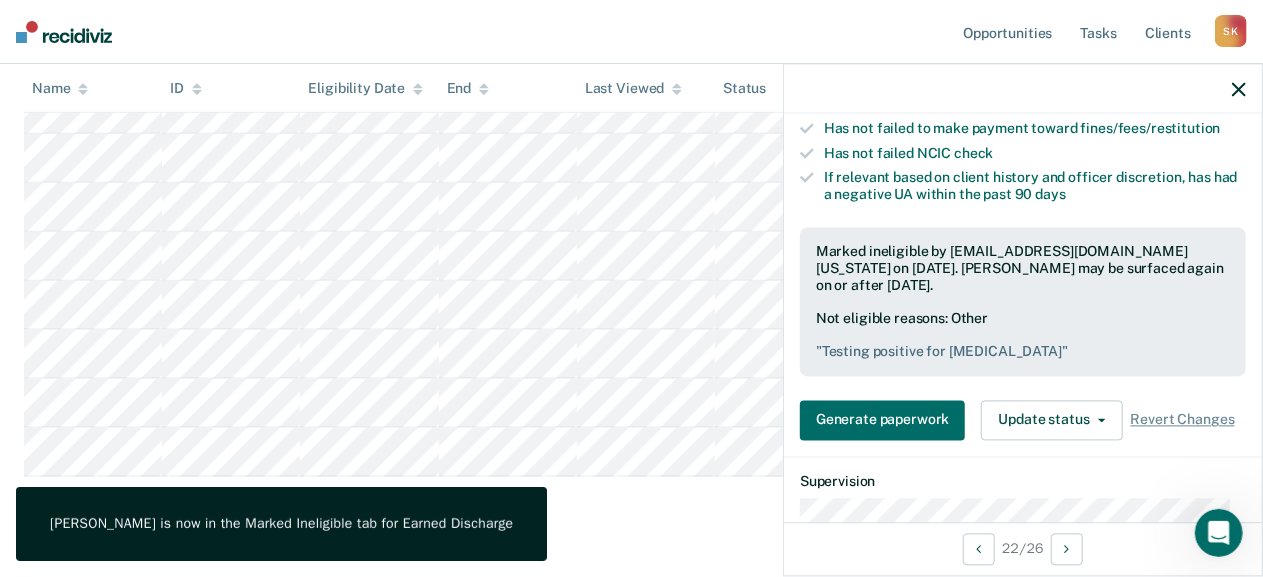 click 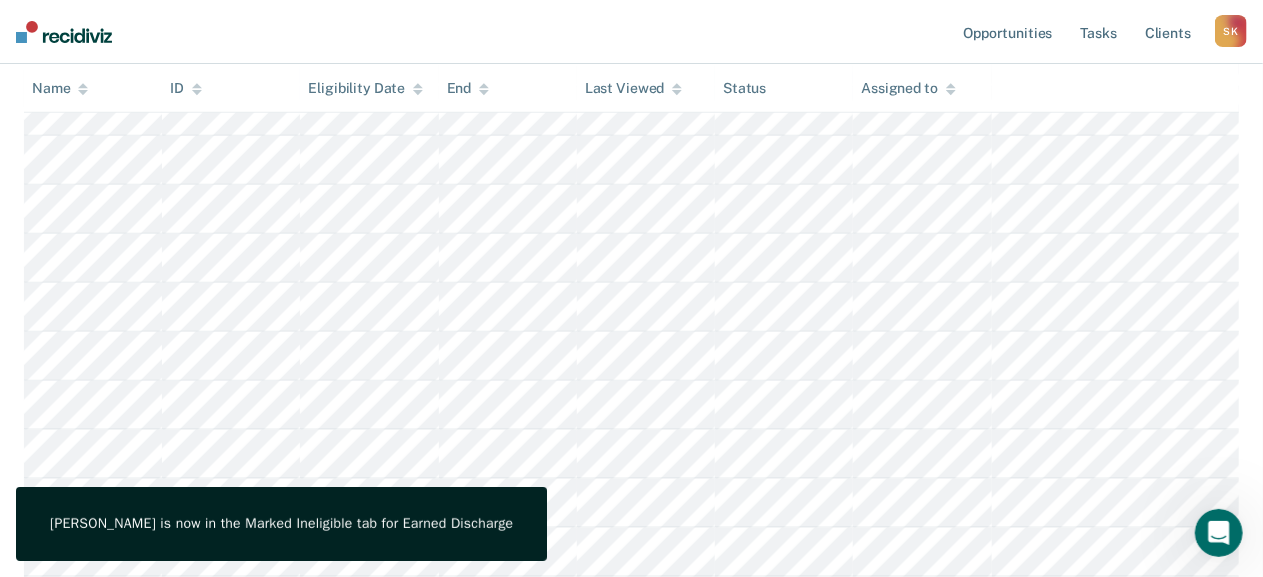 scroll, scrollTop: 1038, scrollLeft: 0, axis: vertical 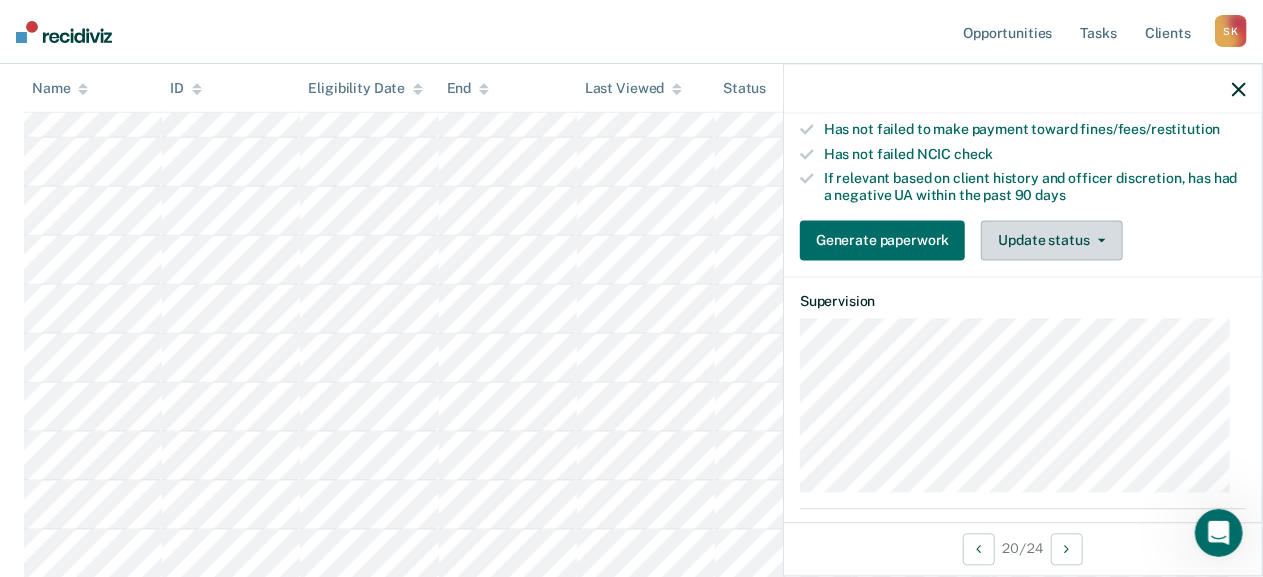 click on "Update status" at bounding box center [1051, 240] 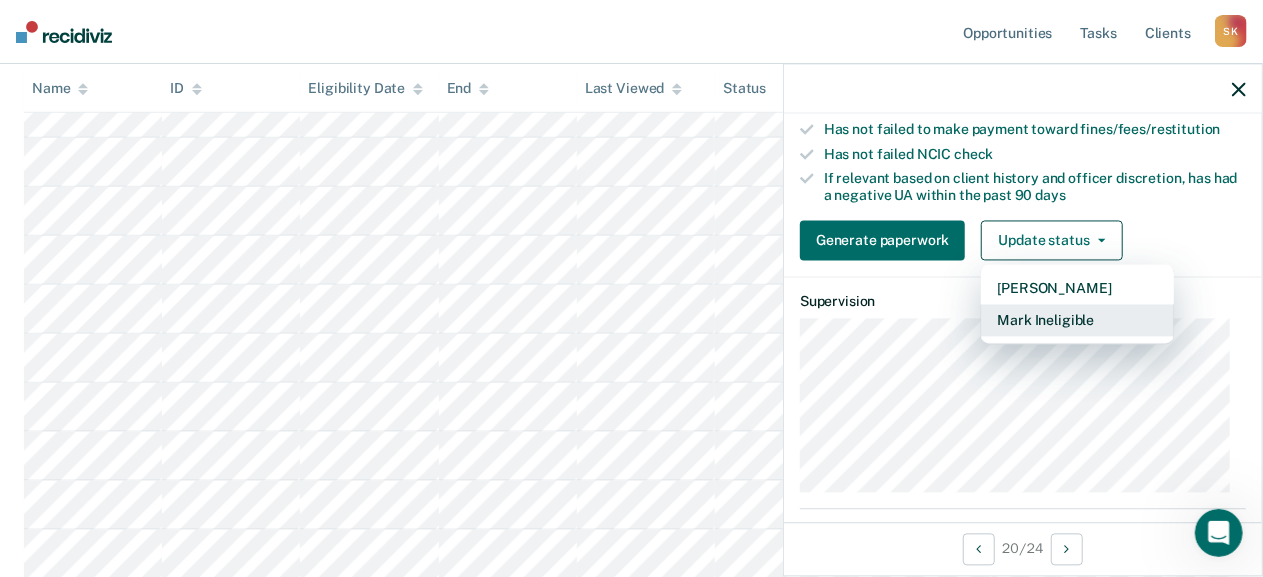click on "Mark Ineligible" at bounding box center [1077, 320] 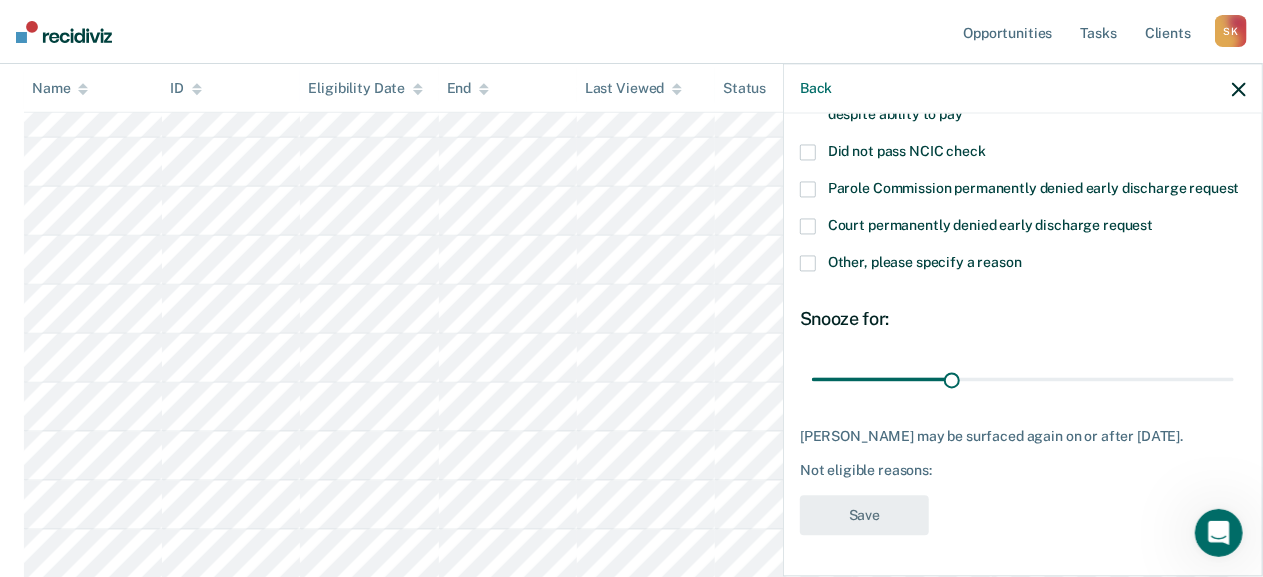 scroll, scrollTop: 252, scrollLeft: 0, axis: vertical 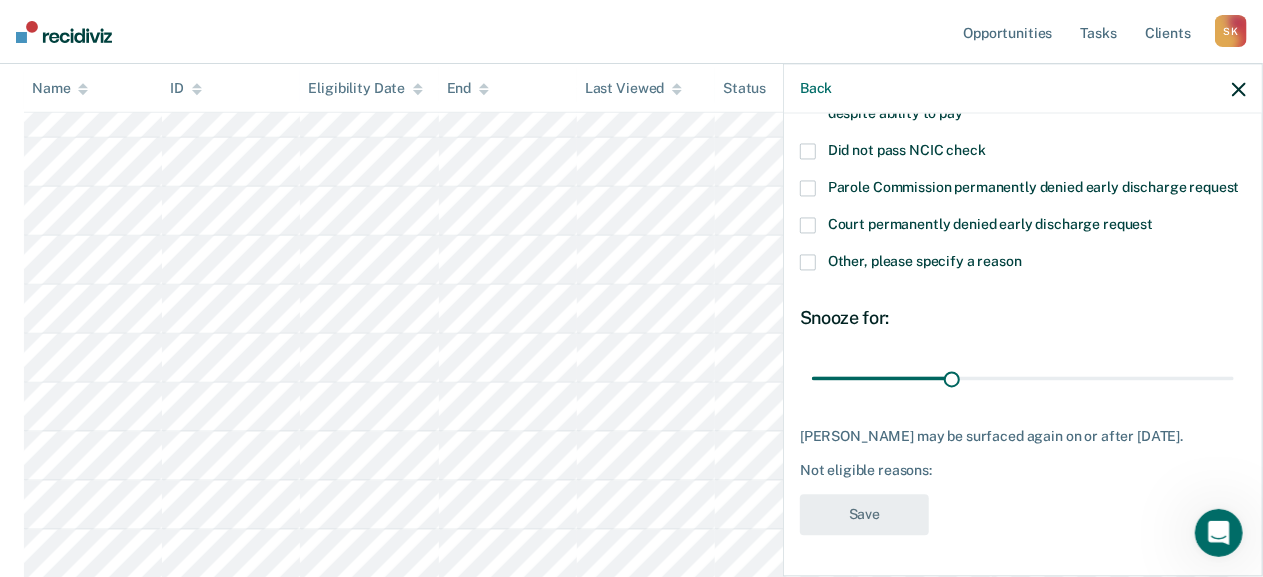 click on "Court permanently denied early discharge request" at bounding box center [990, 225] 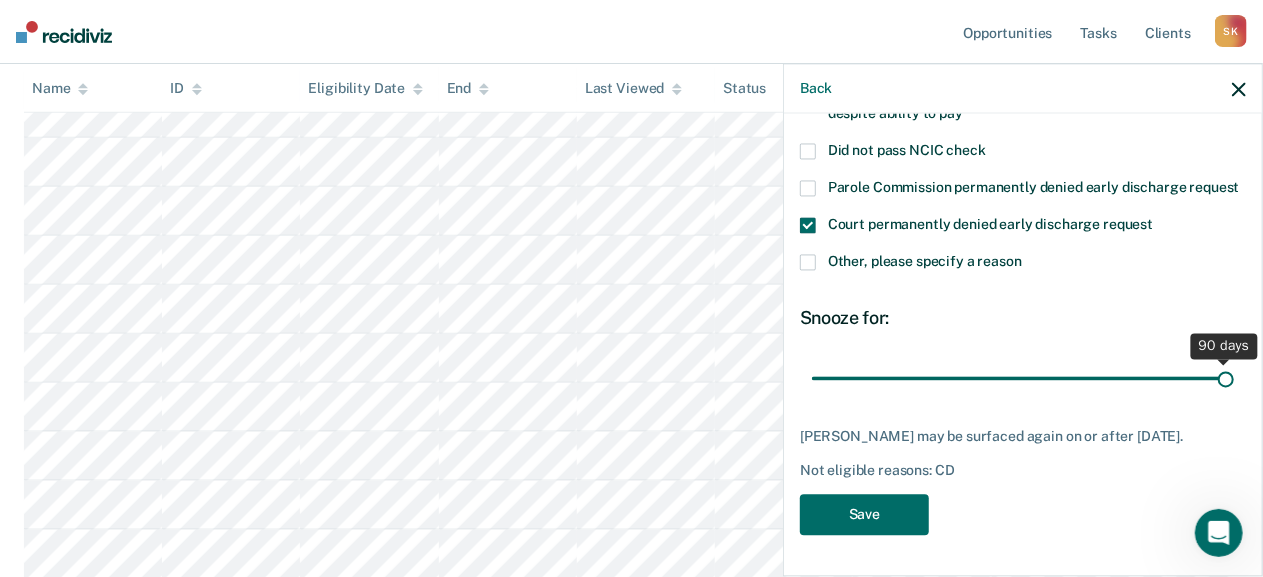 drag, startPoint x: 944, startPoint y: 369, endPoint x: 1279, endPoint y: 399, distance: 336.3406 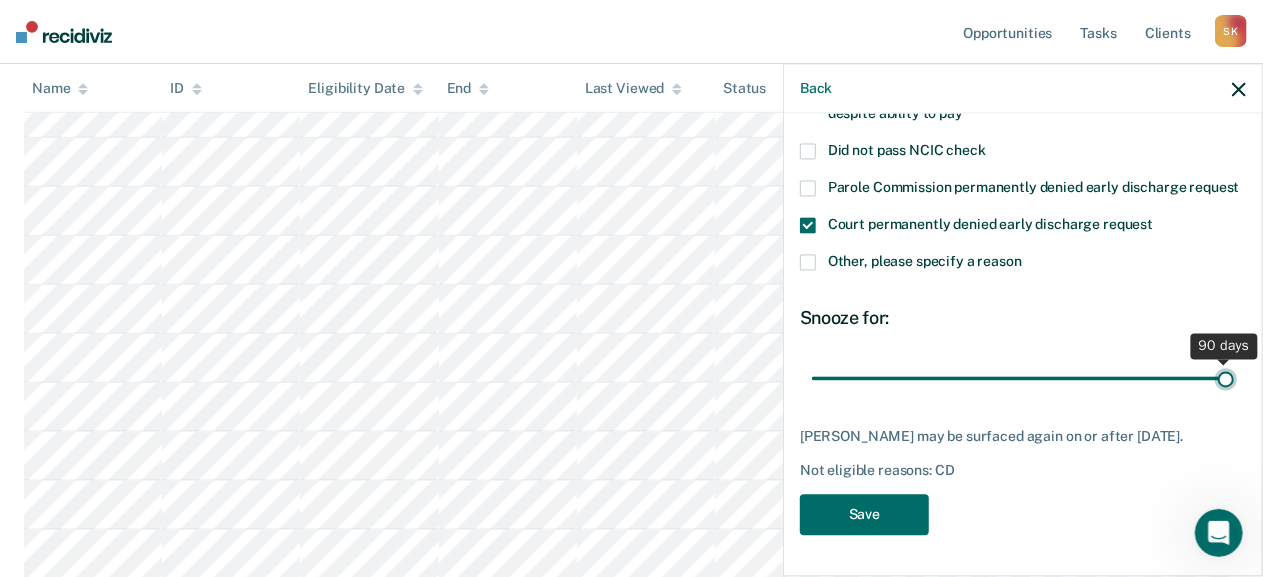 type on "90" 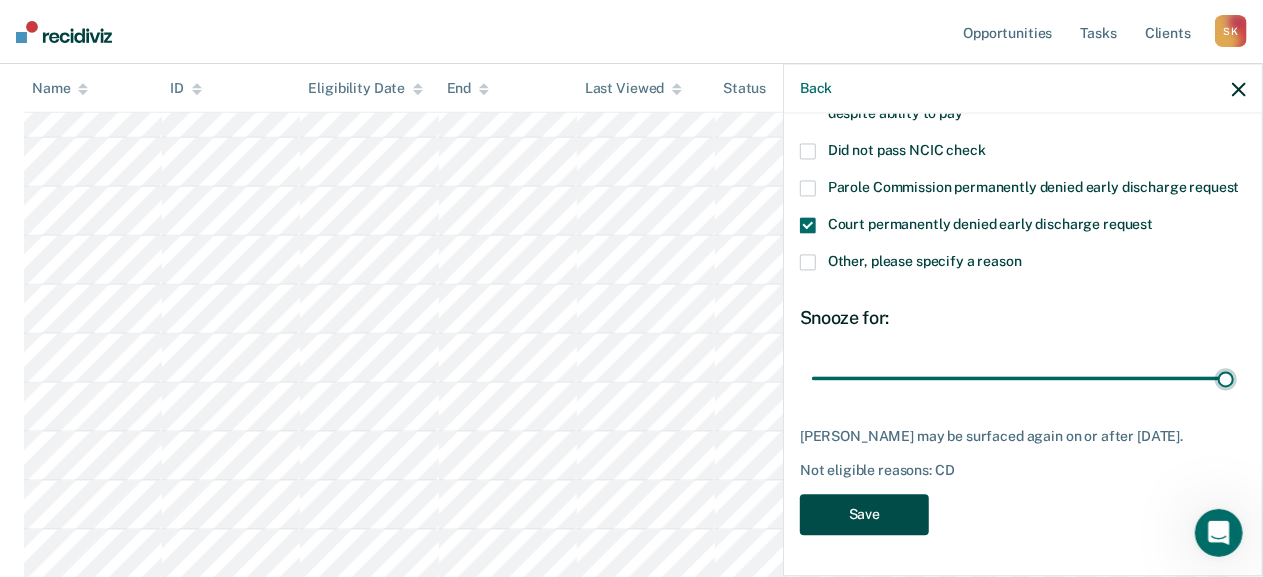 click on "Save" at bounding box center [864, 515] 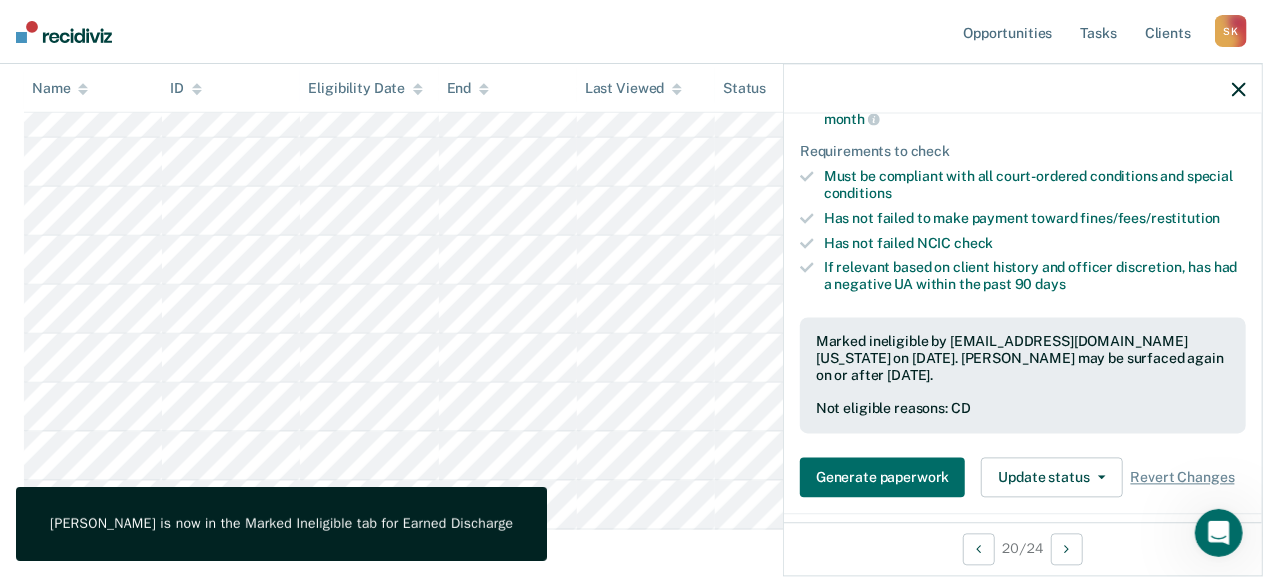 click at bounding box center (1023, 89) 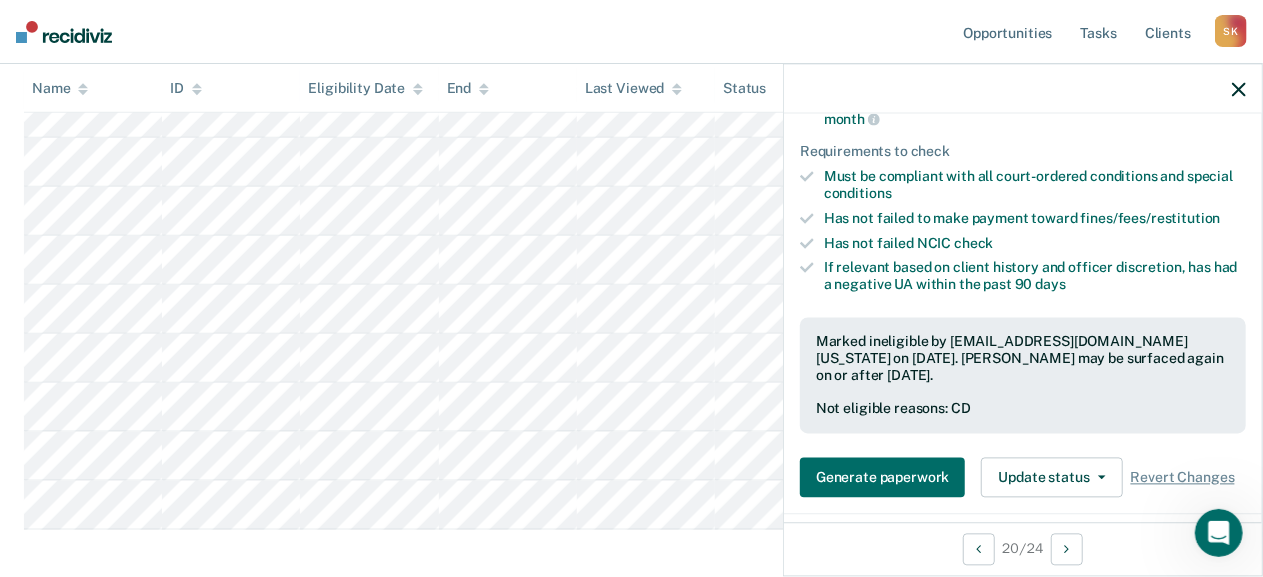click 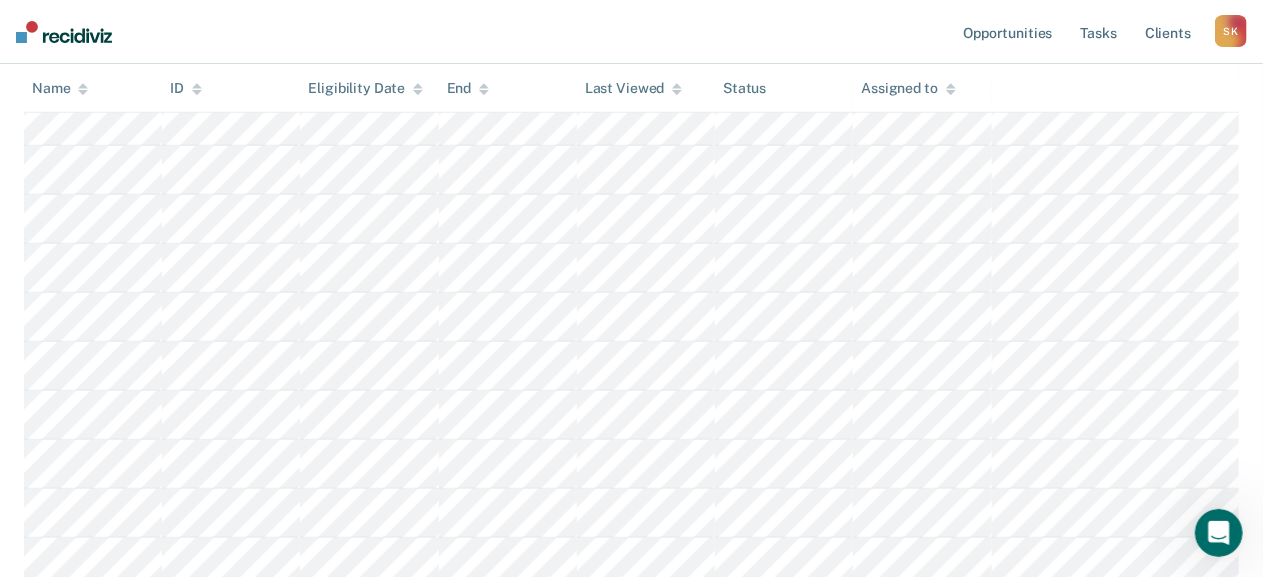 scroll, scrollTop: 880, scrollLeft: 0, axis: vertical 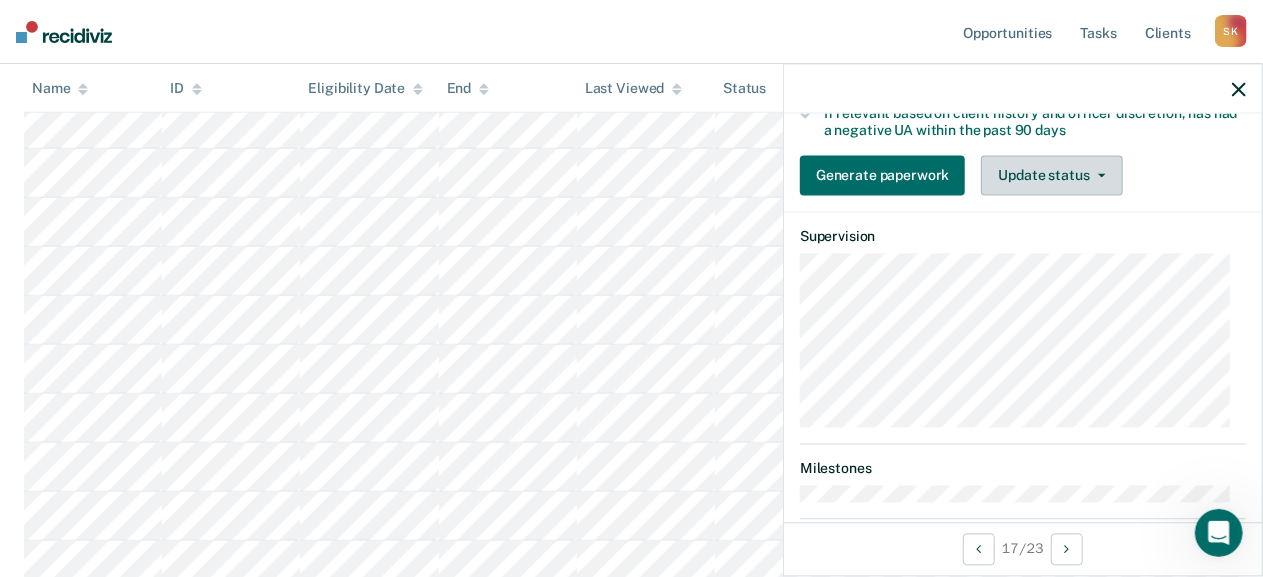 click on "Update status" at bounding box center (1051, 175) 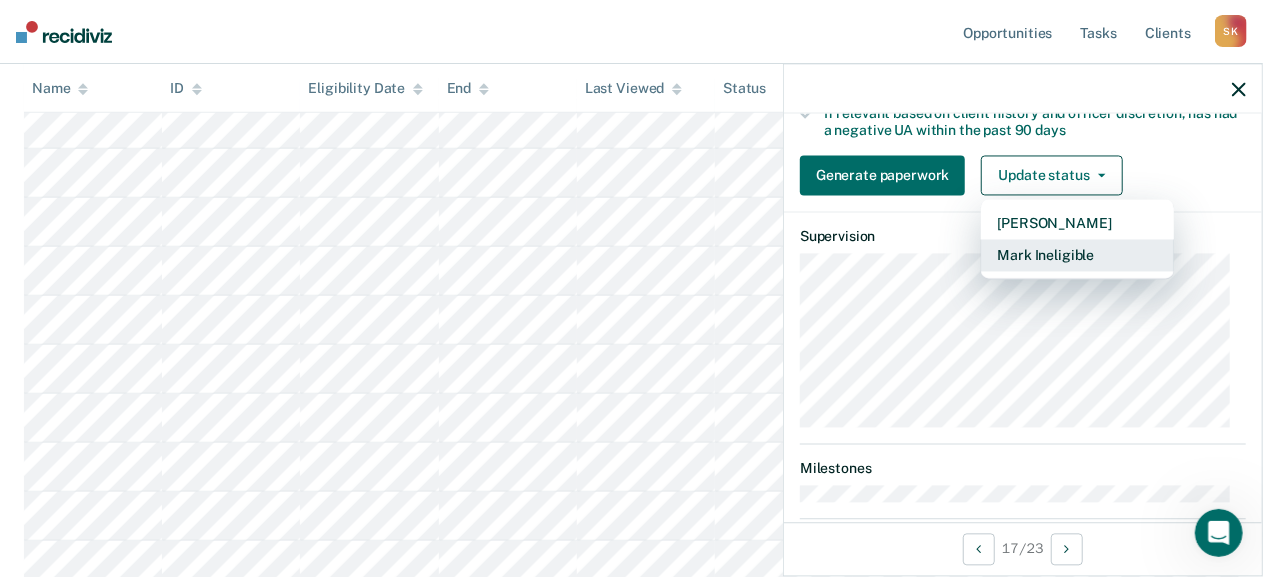 click on "Mark Ineligible" at bounding box center (1077, 255) 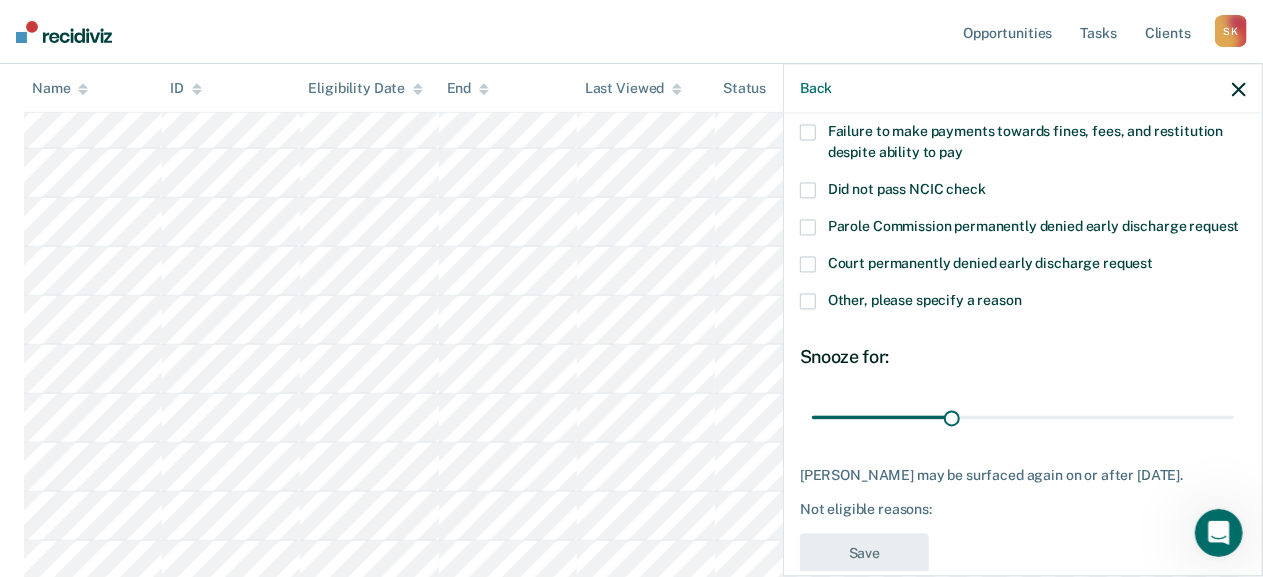scroll, scrollTop: 174, scrollLeft: 0, axis: vertical 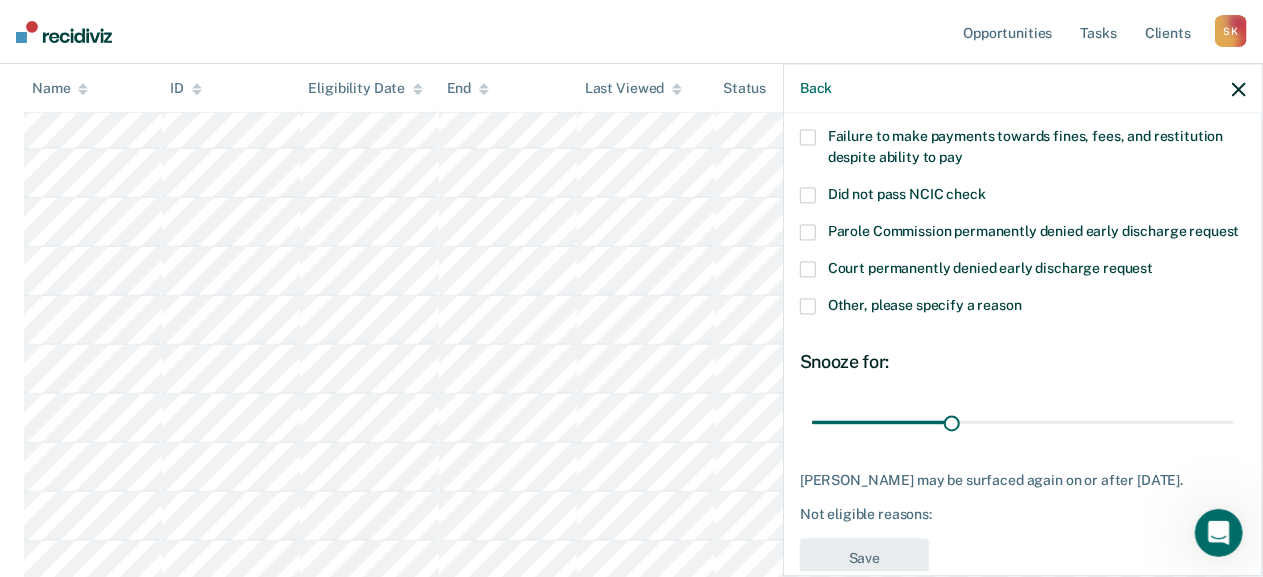 click on "Other, please specify a reason" at bounding box center [925, 306] 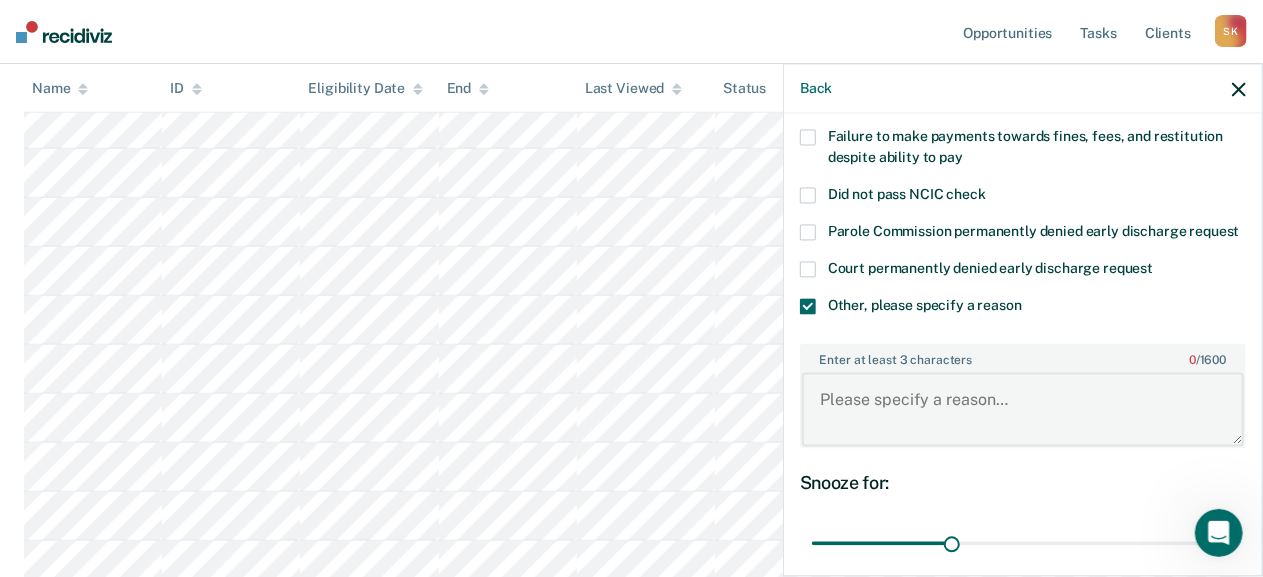 click on "Enter at least 3 characters 0  /  1600" at bounding box center [1023, 409] 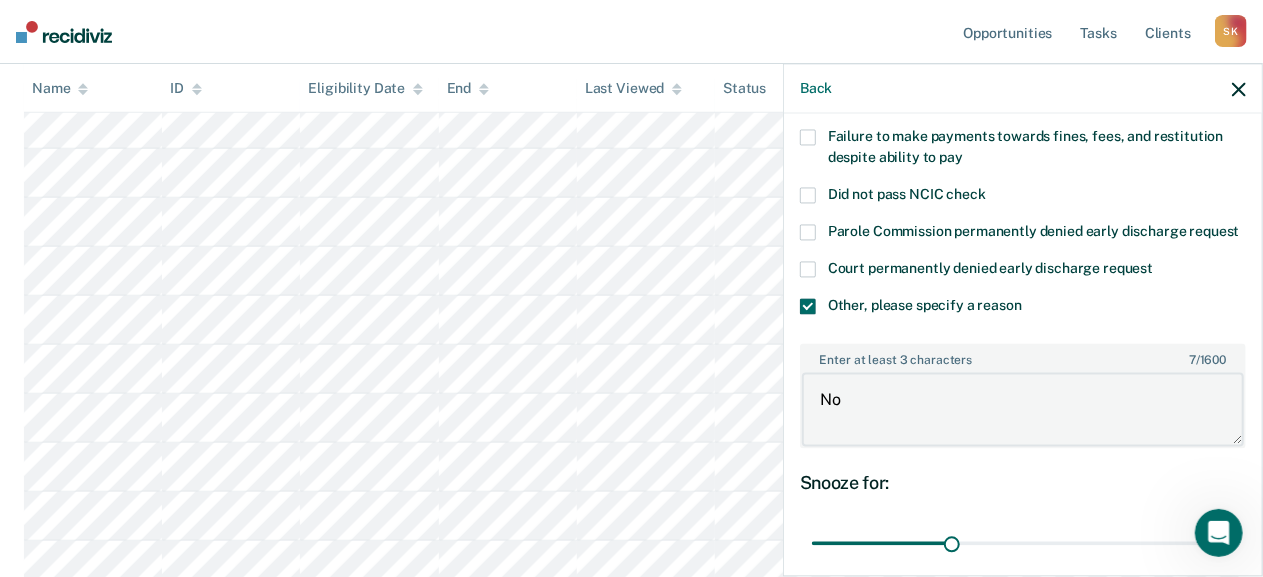 type on "N" 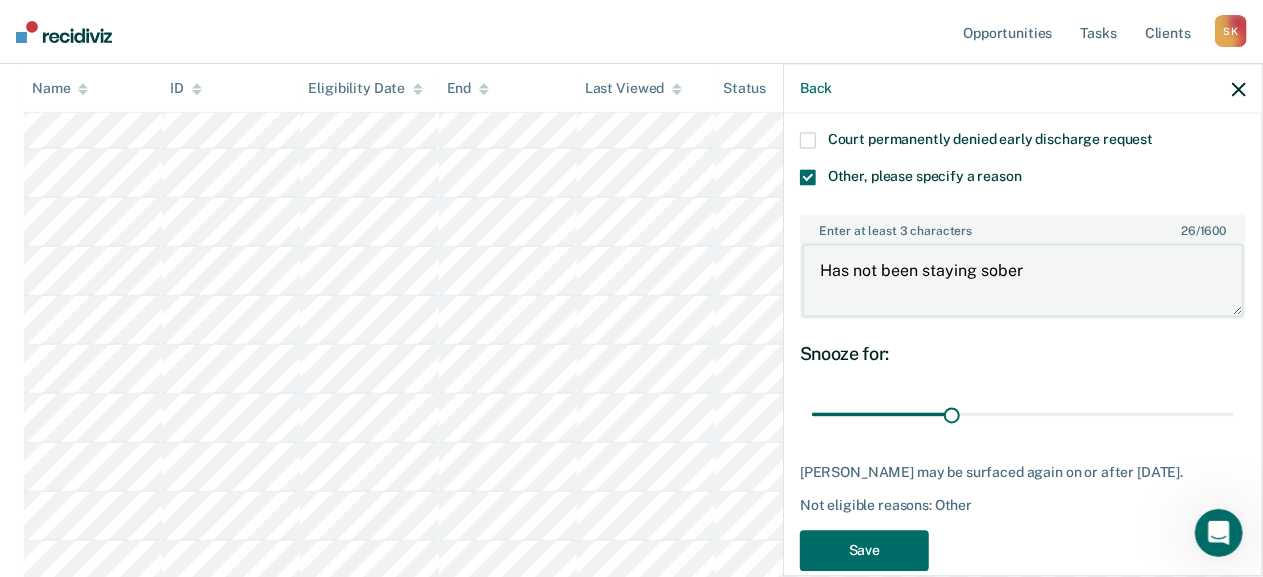 scroll, scrollTop: 304, scrollLeft: 0, axis: vertical 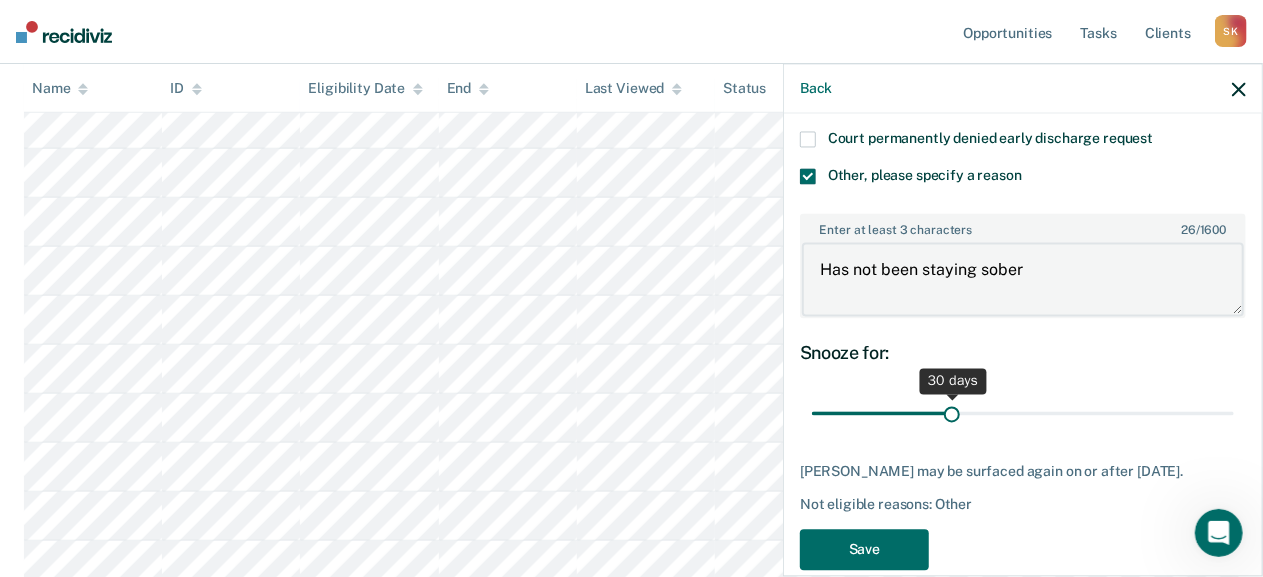 type on "Has not been staying sober" 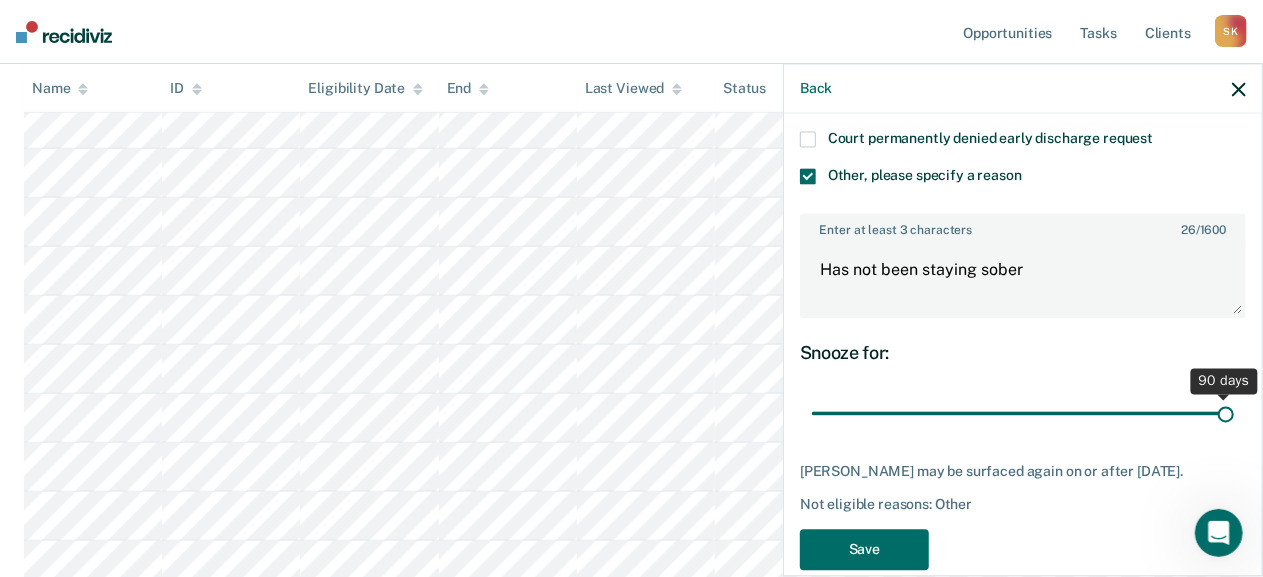 drag, startPoint x: 934, startPoint y: 439, endPoint x: 1279, endPoint y: 439, distance: 345 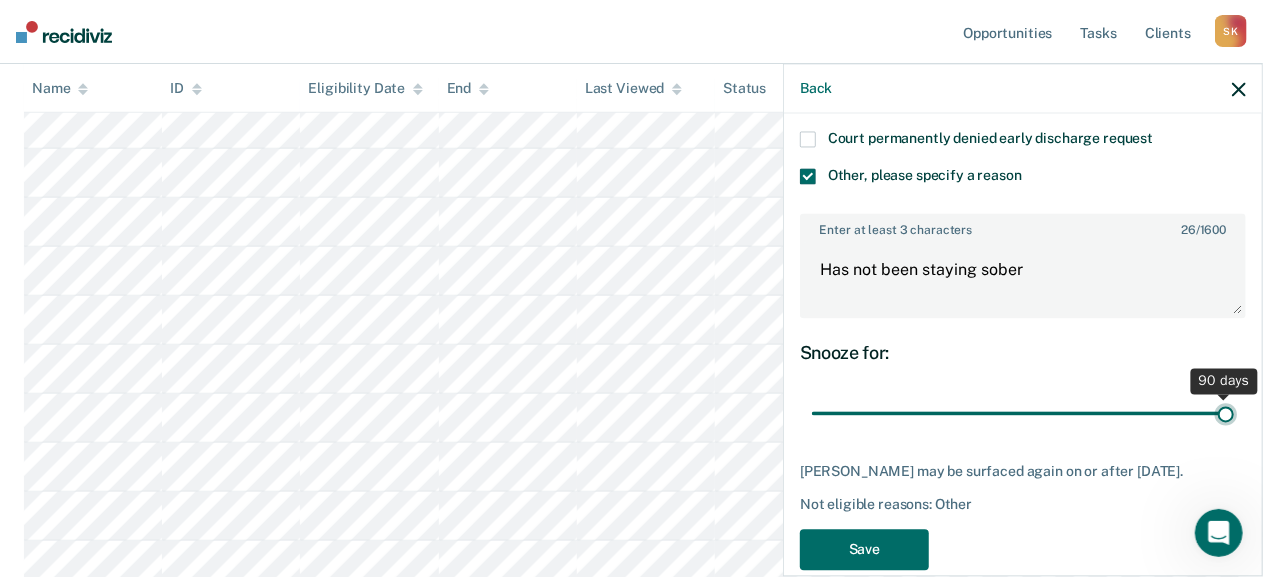type on "90" 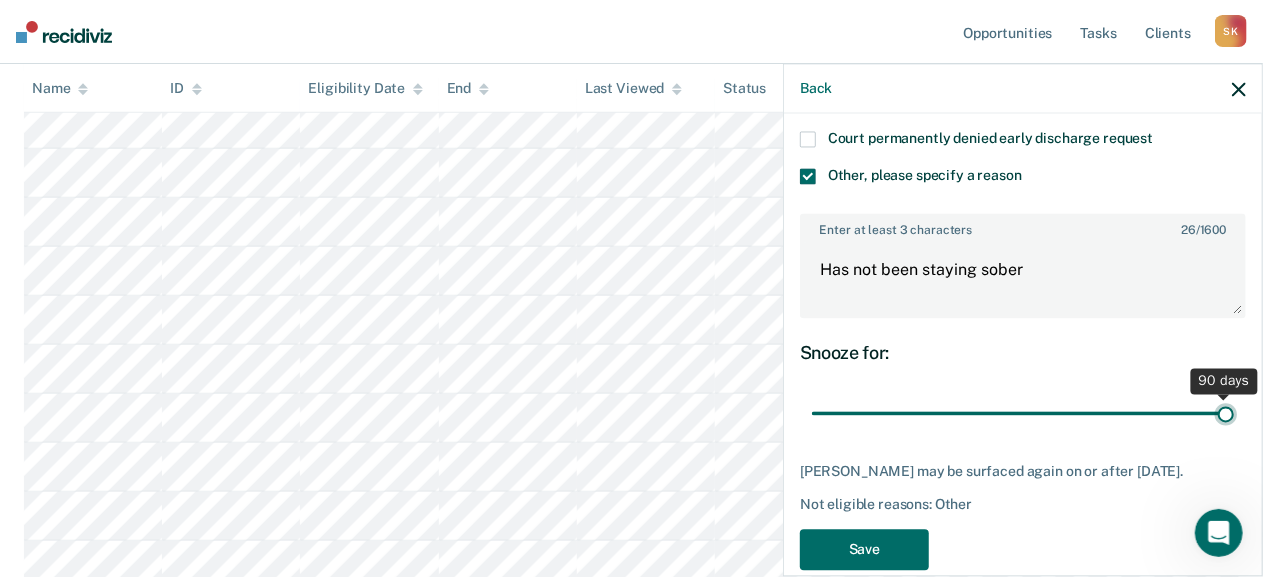 click at bounding box center [1023, 413] 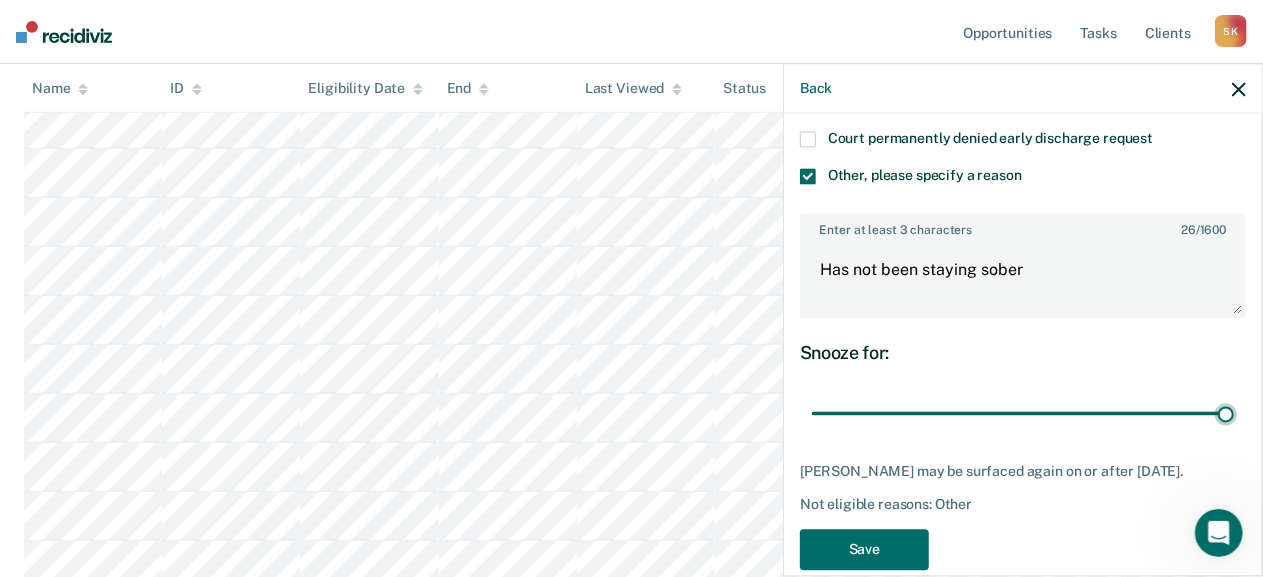 scroll, scrollTop: 372, scrollLeft: 0, axis: vertical 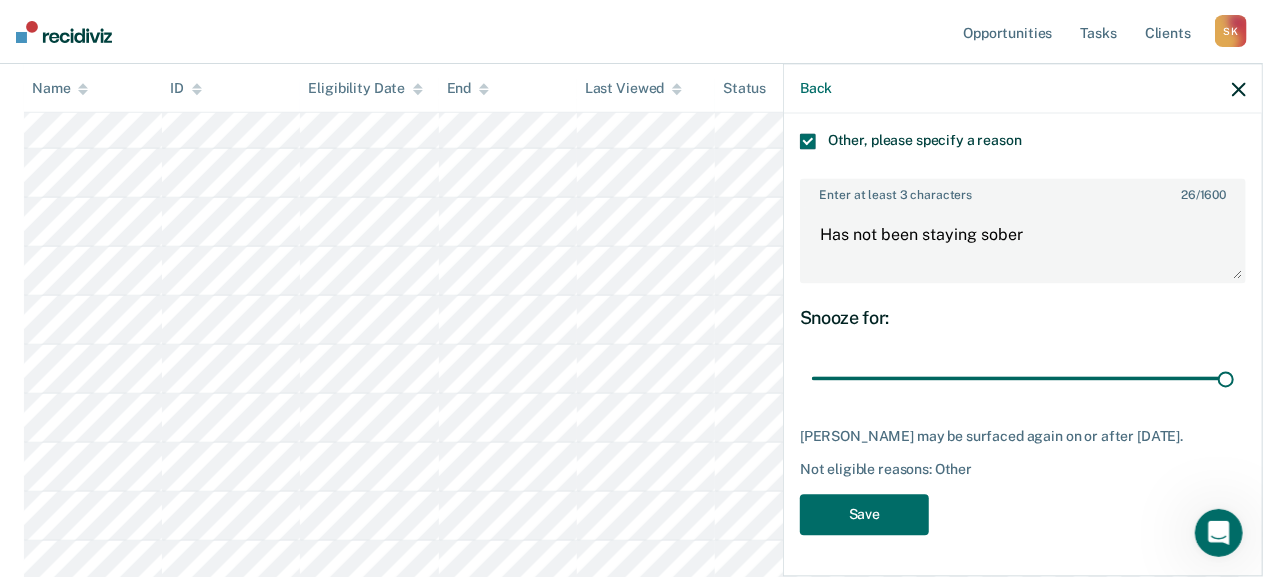 click on "BM   Which of the following requirements has [PERSON_NAME] not met? Not compliant with special conditions Failure to make payments towards fines, fees, and restitution despite ability to pay Did not pass NCIC check Parole Commission permanently denied early discharge request Court permanently denied early discharge request Other, please specify a reason Enter at least 3 characters 26  /  1600 Has not been staying sober Snooze for: 90 days [PERSON_NAME] may be surfaced again on or after [DATE]. Not eligible reasons: Other Save" at bounding box center [1023, 173] 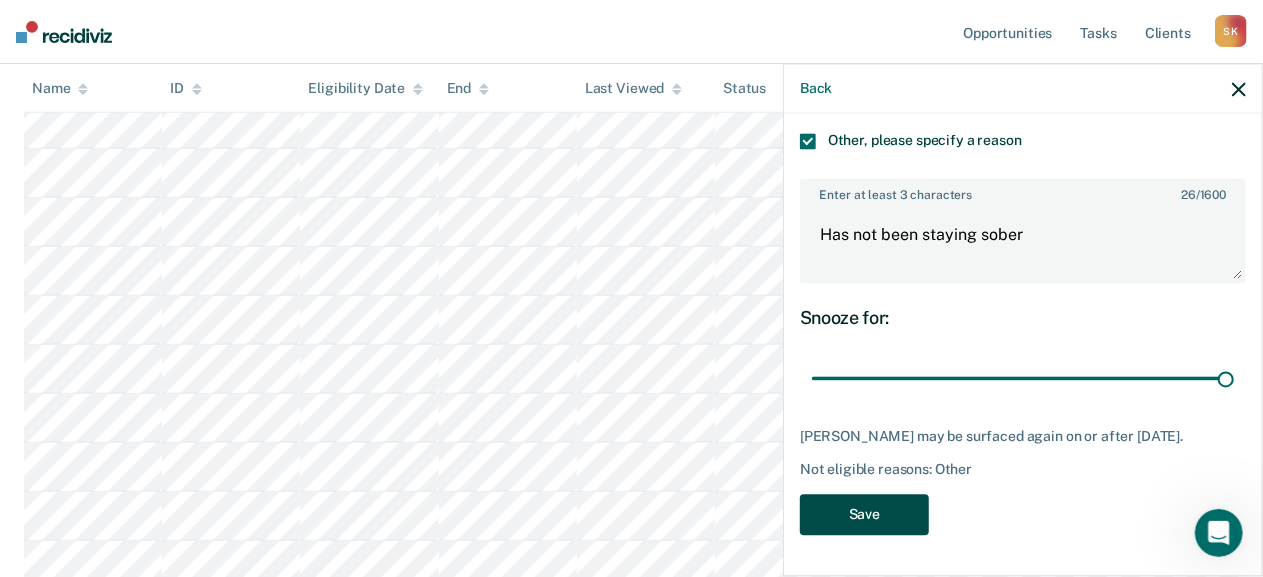 click on "Save" at bounding box center (864, 515) 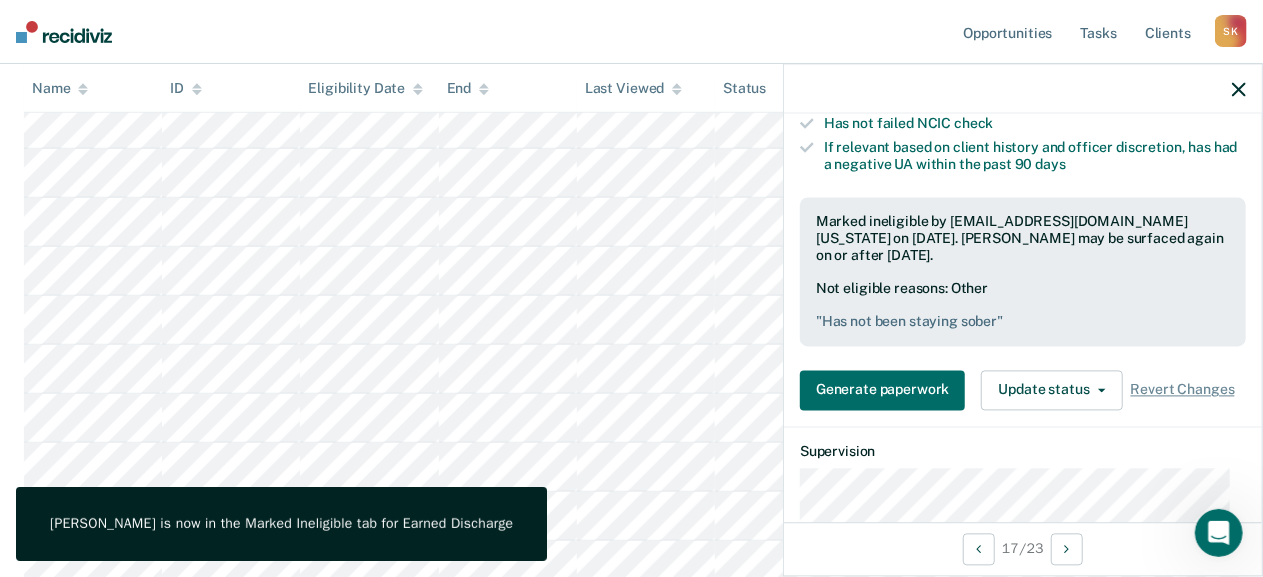 click 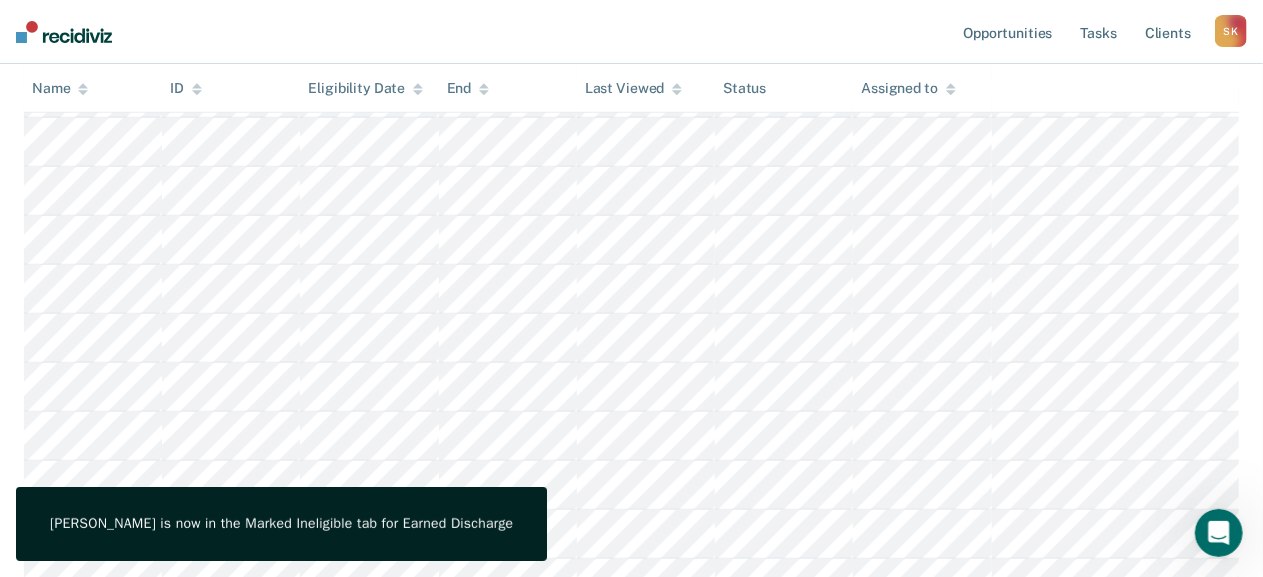 scroll, scrollTop: 761, scrollLeft: 0, axis: vertical 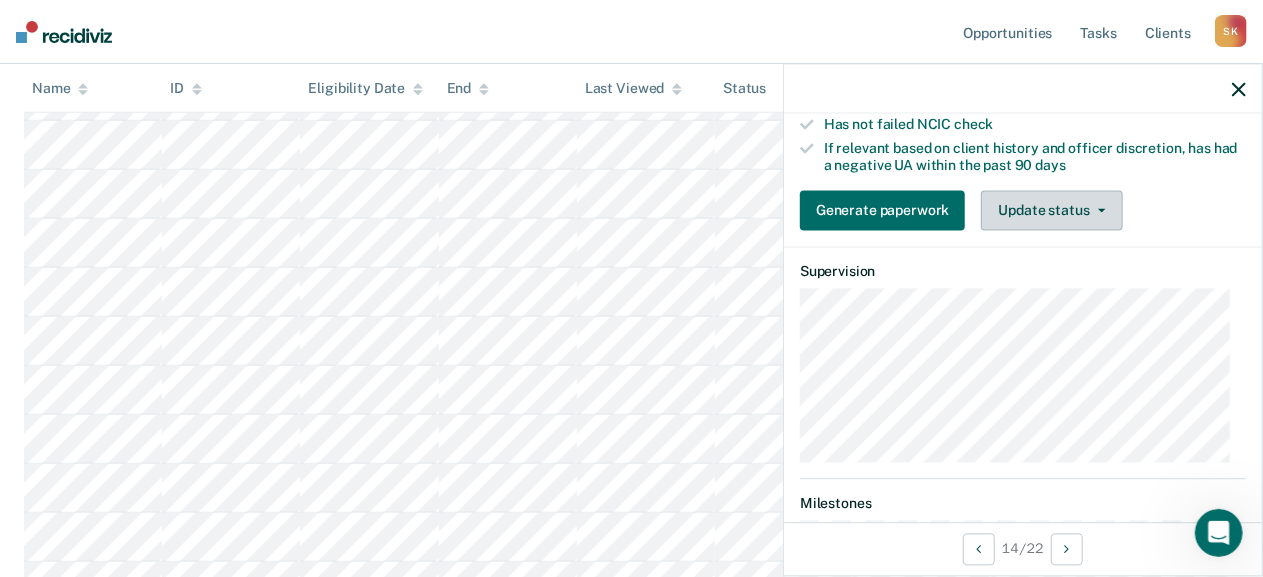 click on "Update status" at bounding box center [1051, 210] 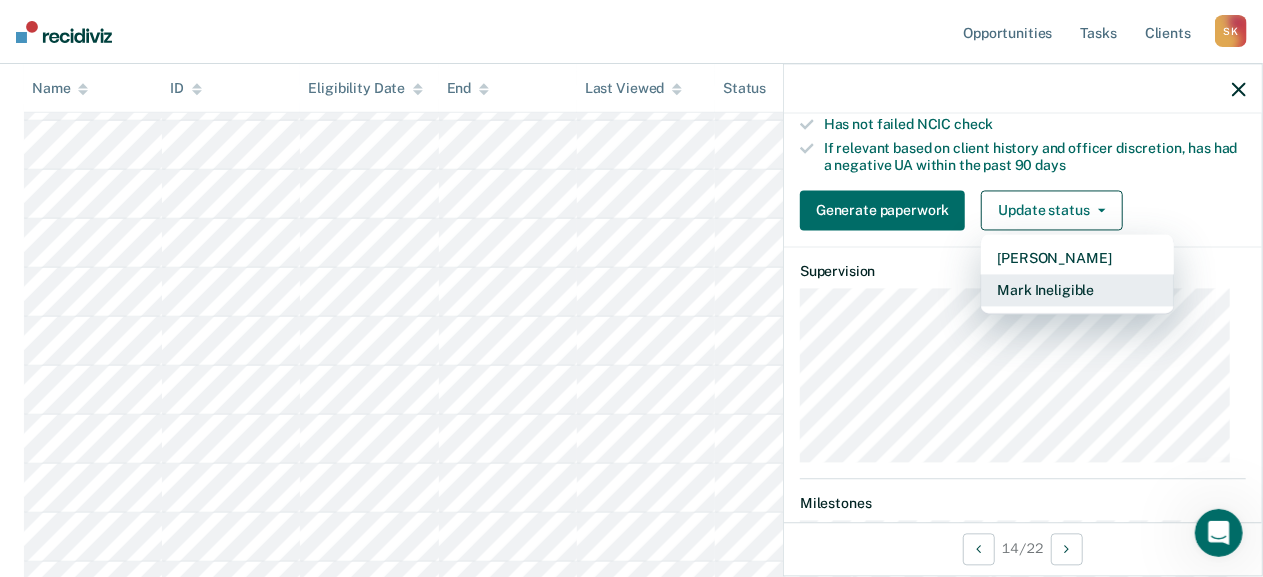 click on "Mark Ineligible" at bounding box center [1077, 290] 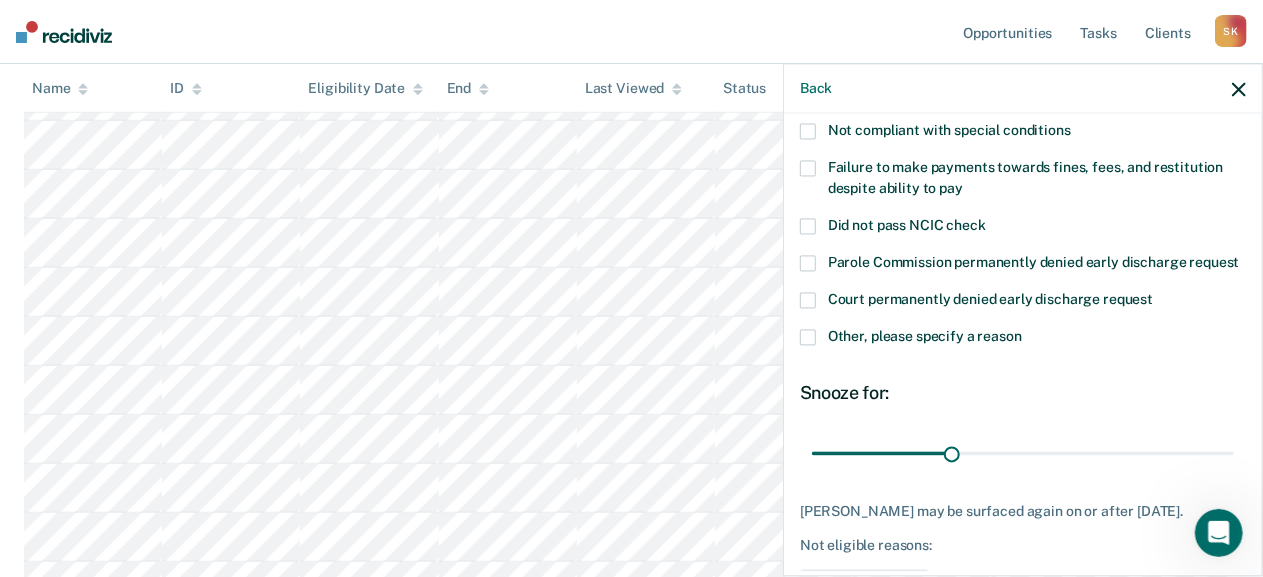 scroll, scrollTop: 142, scrollLeft: 0, axis: vertical 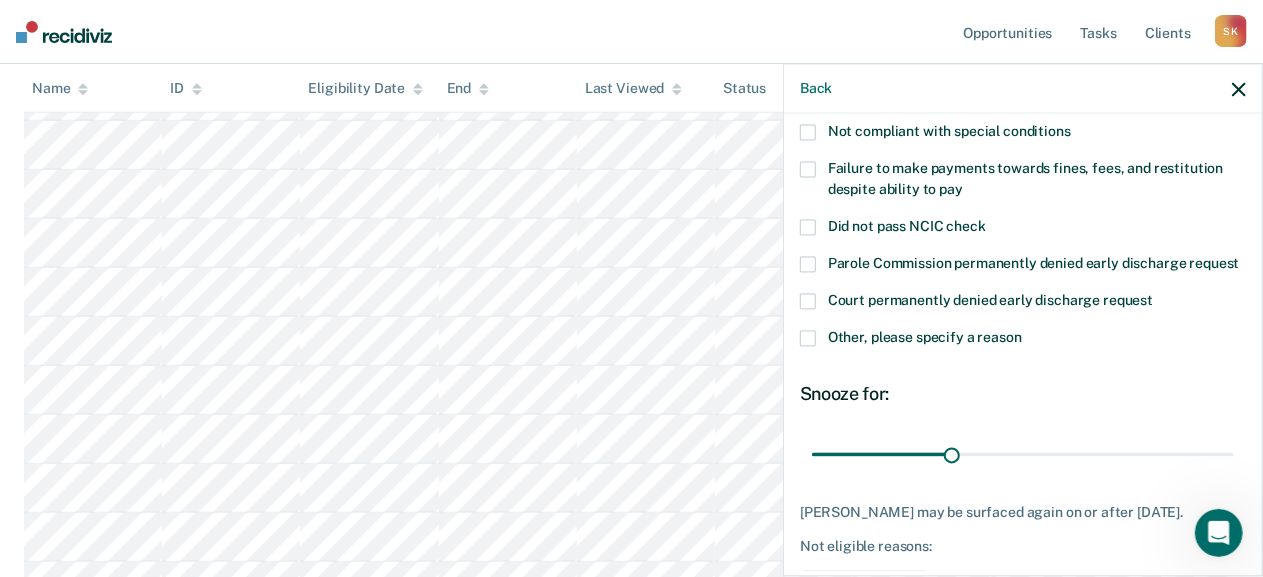 click on "Did not pass NCIC check" at bounding box center (907, 227) 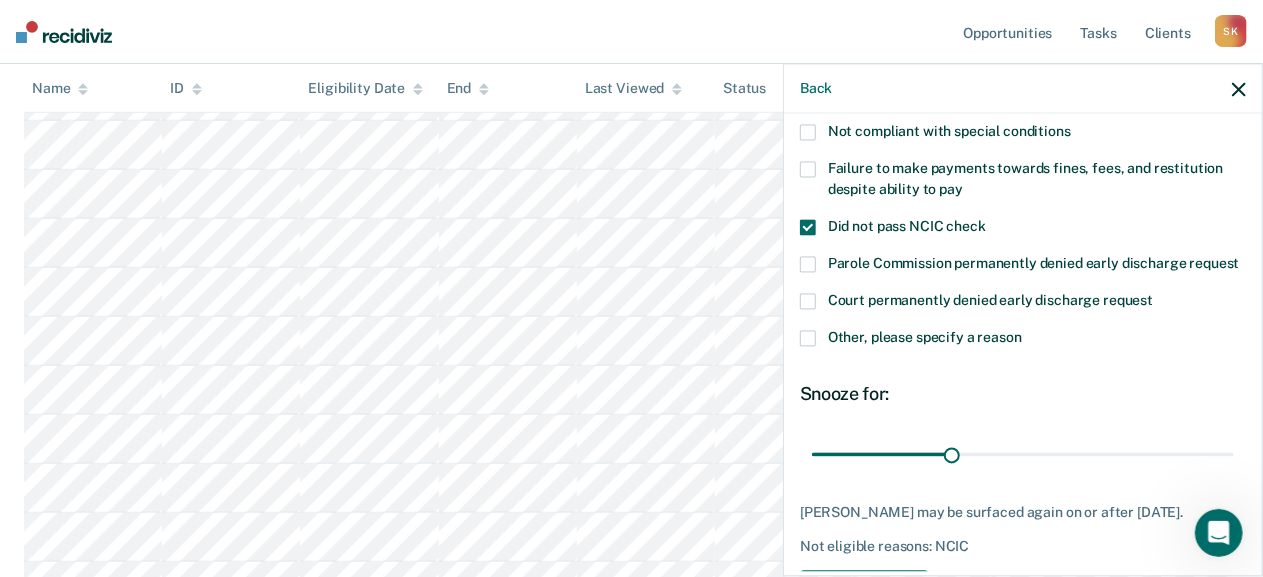 scroll, scrollTop: 234, scrollLeft: 0, axis: vertical 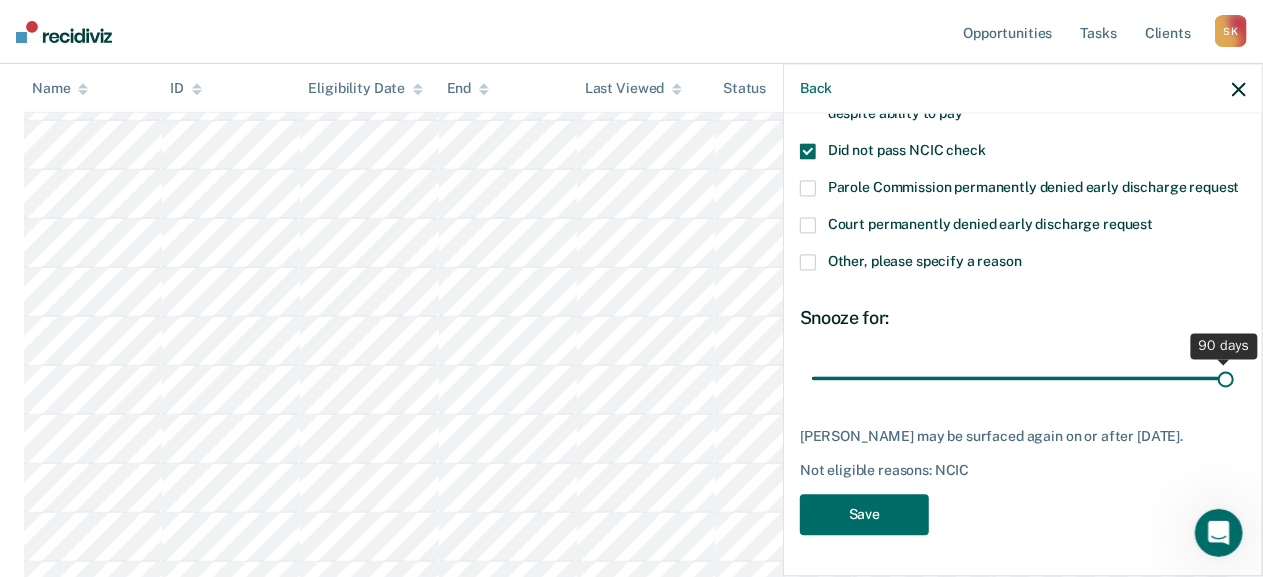 drag, startPoint x: 943, startPoint y: 374, endPoint x: 1279, endPoint y: 379, distance: 336.0372 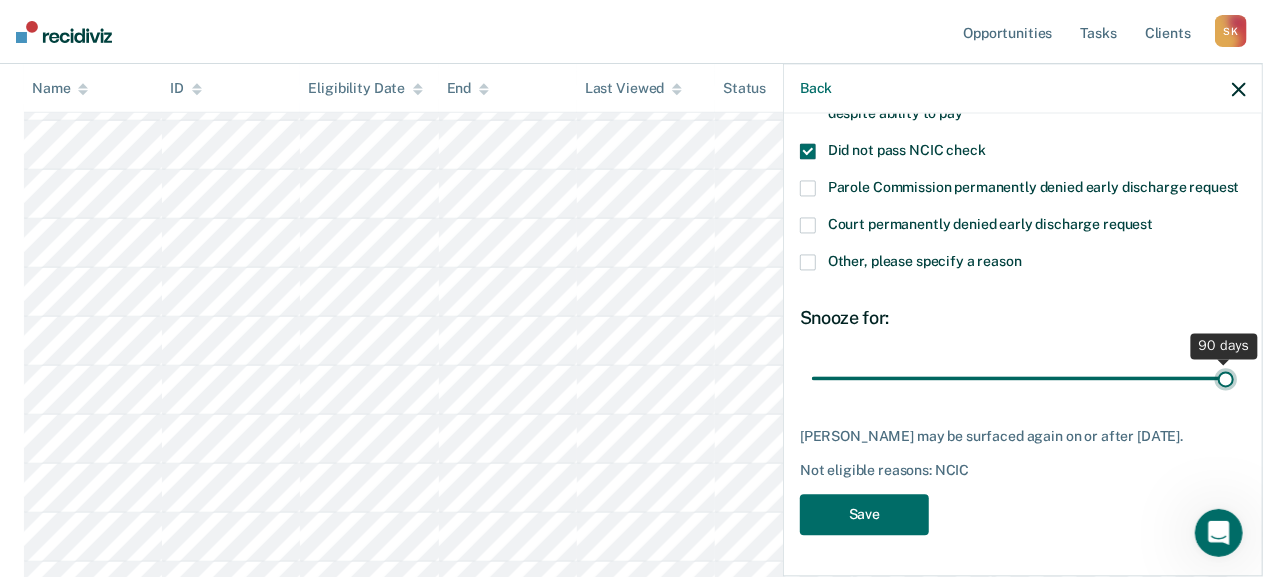 type on "90" 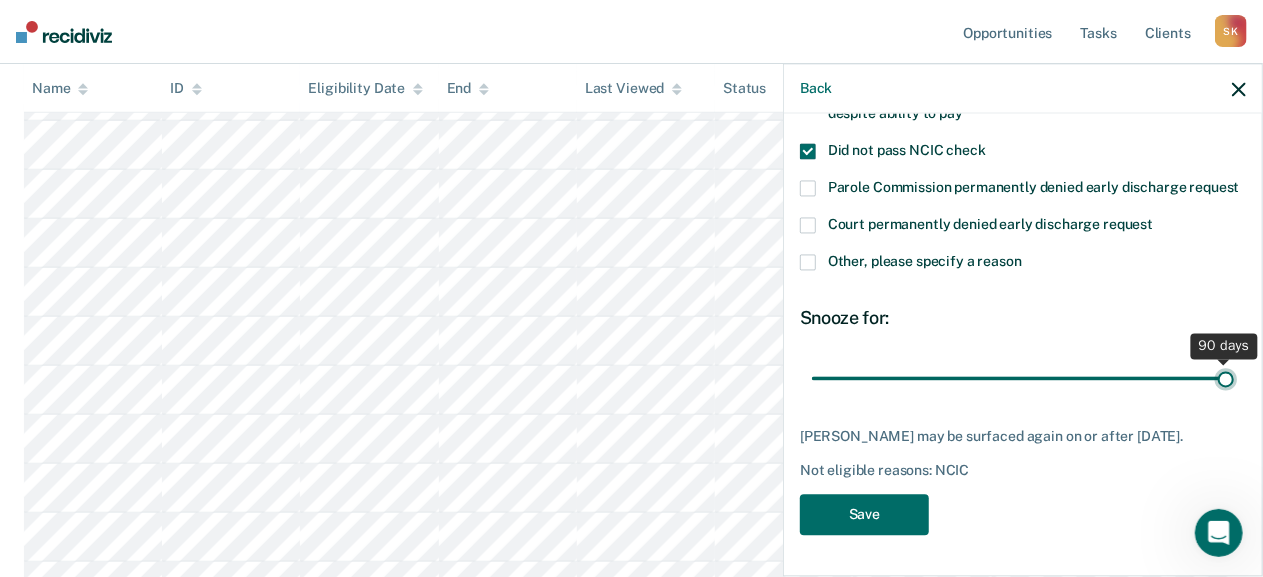 click at bounding box center (1023, 378) 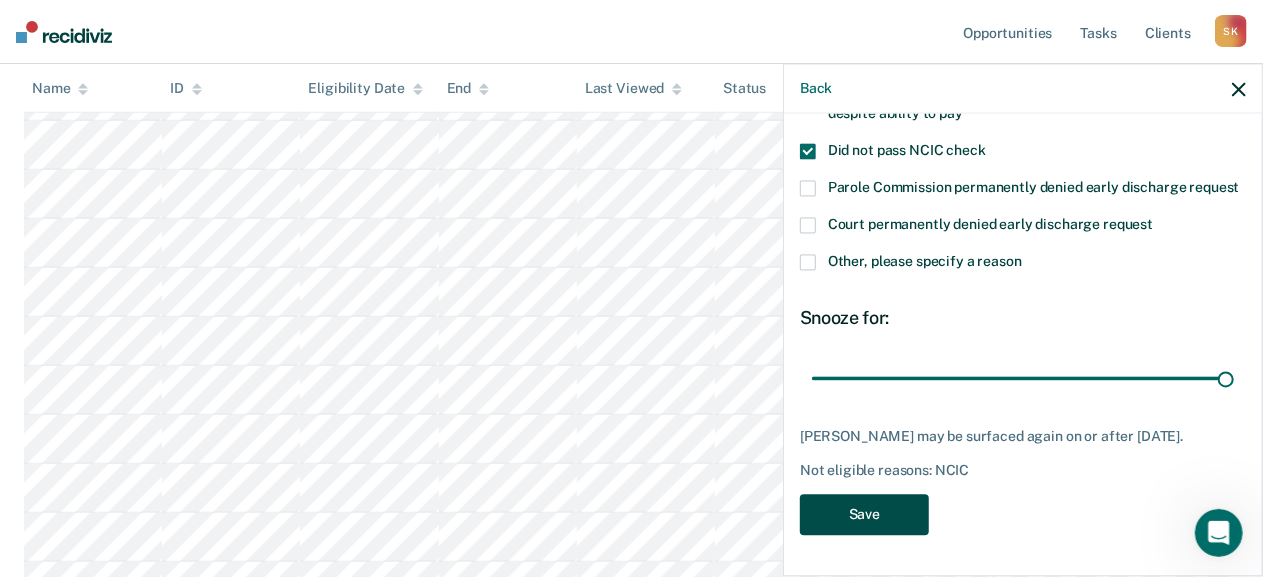 click on "Save" at bounding box center (864, 515) 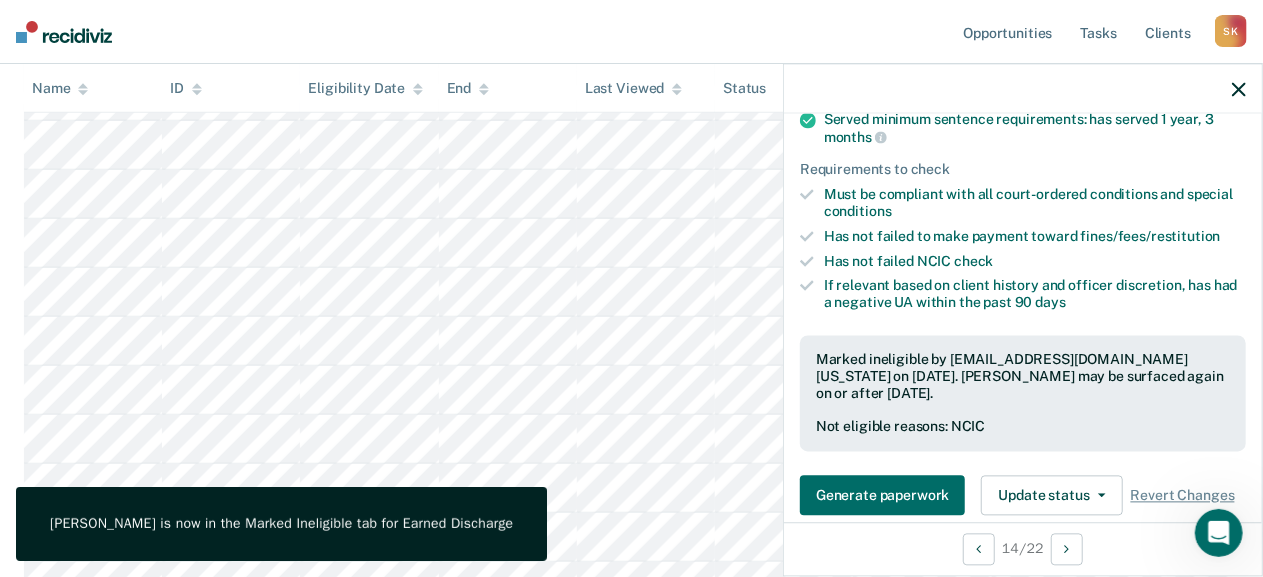 click at bounding box center (1023, 89) 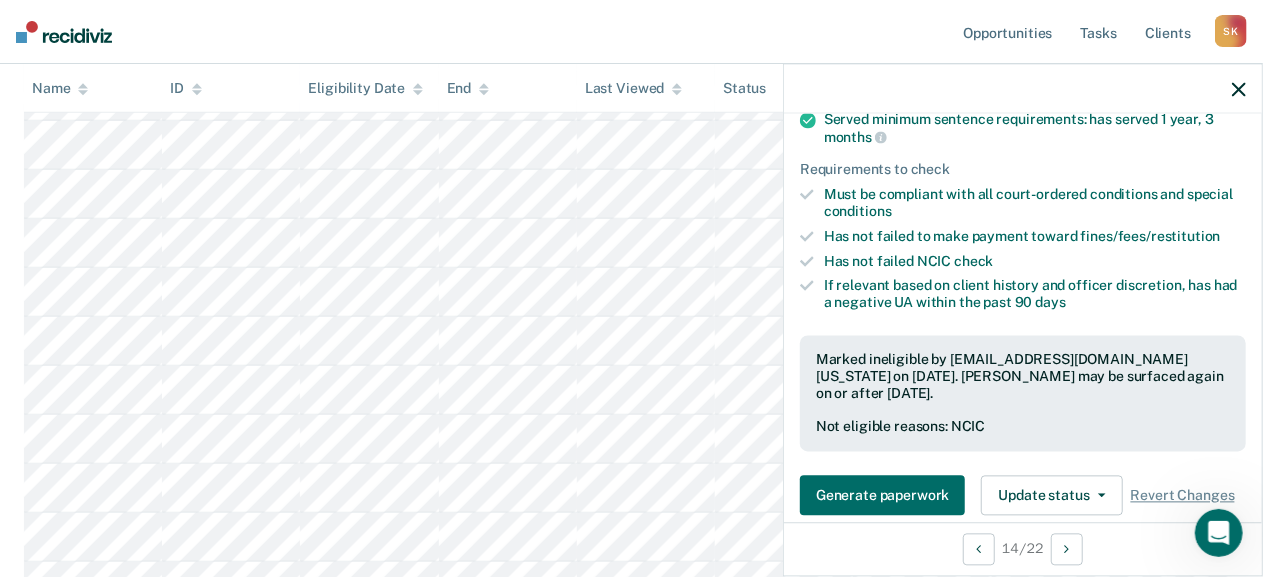 click 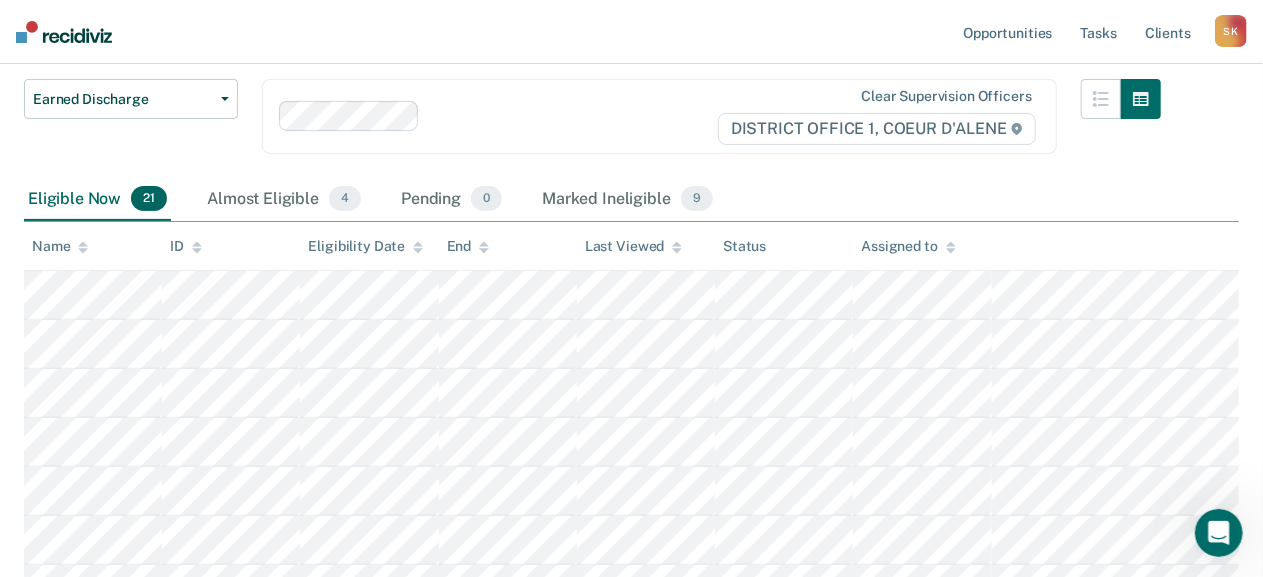 scroll, scrollTop: 254, scrollLeft: 0, axis: vertical 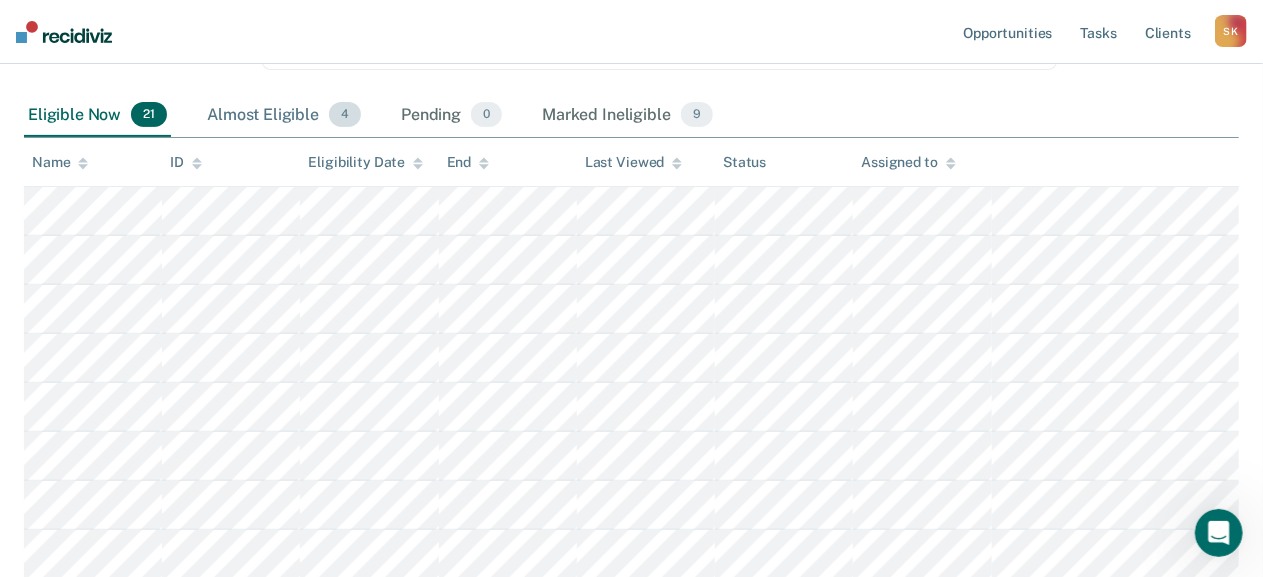click on "Almost Eligible 4" at bounding box center (284, 116) 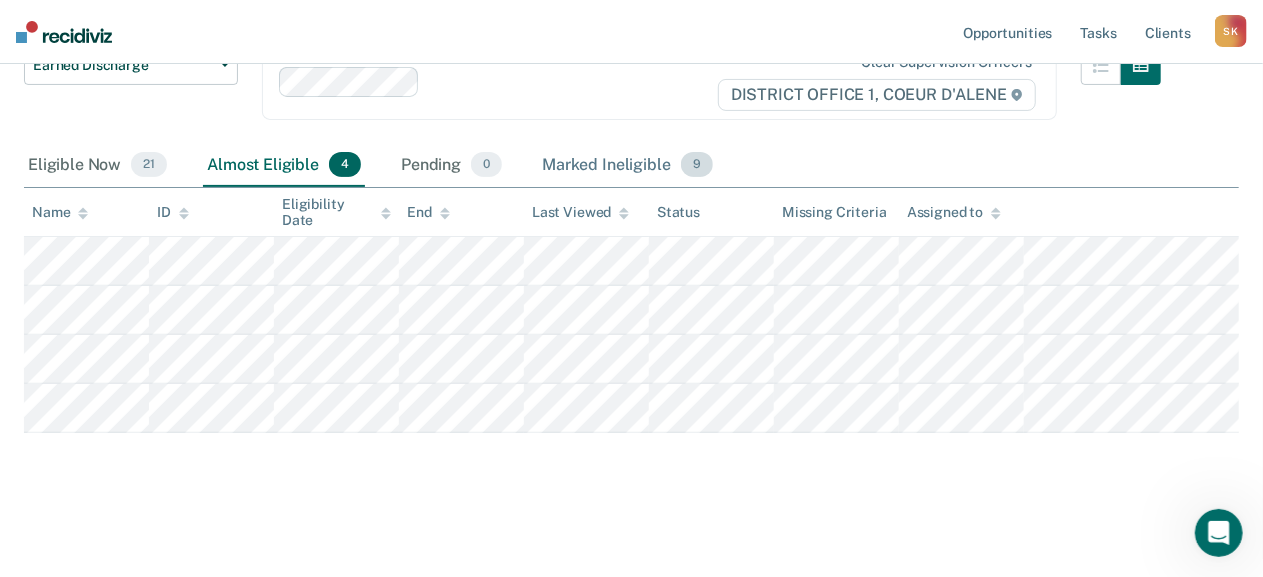 click on "Marked Ineligible 9" at bounding box center (627, 166) 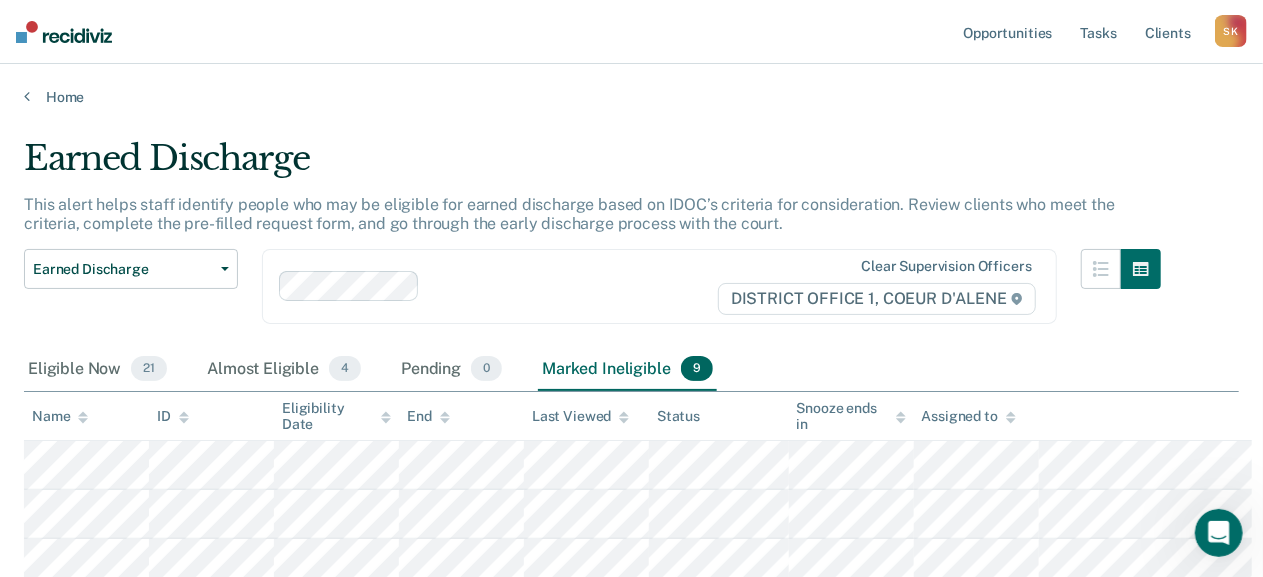 scroll, scrollTop: 0, scrollLeft: 0, axis: both 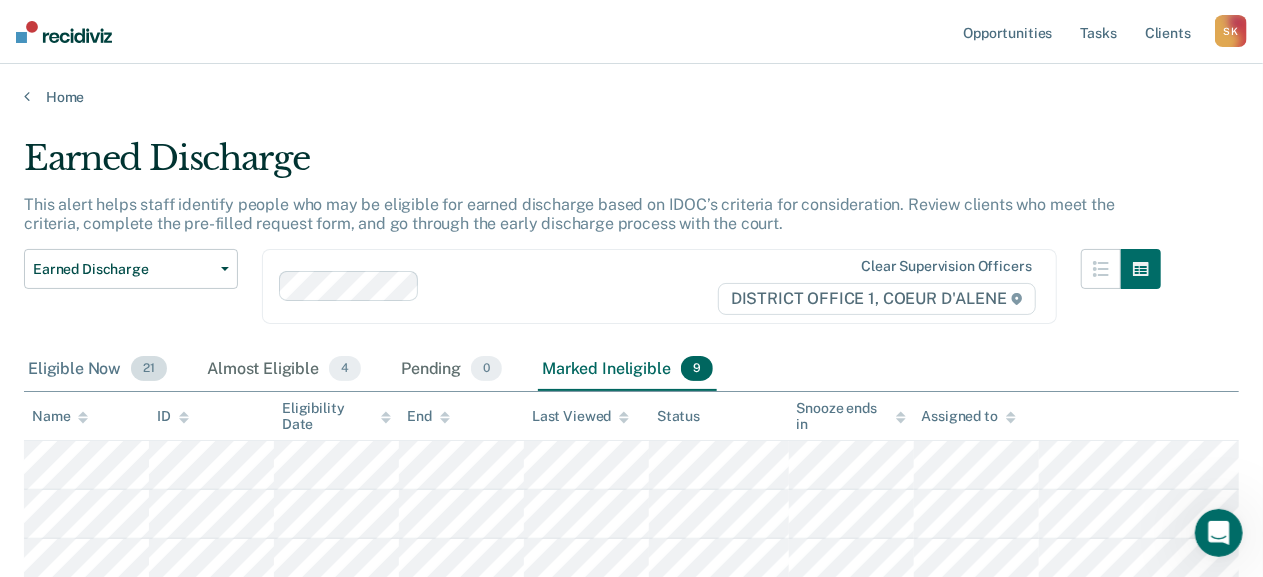 click on "Eligible Now 21" at bounding box center [97, 370] 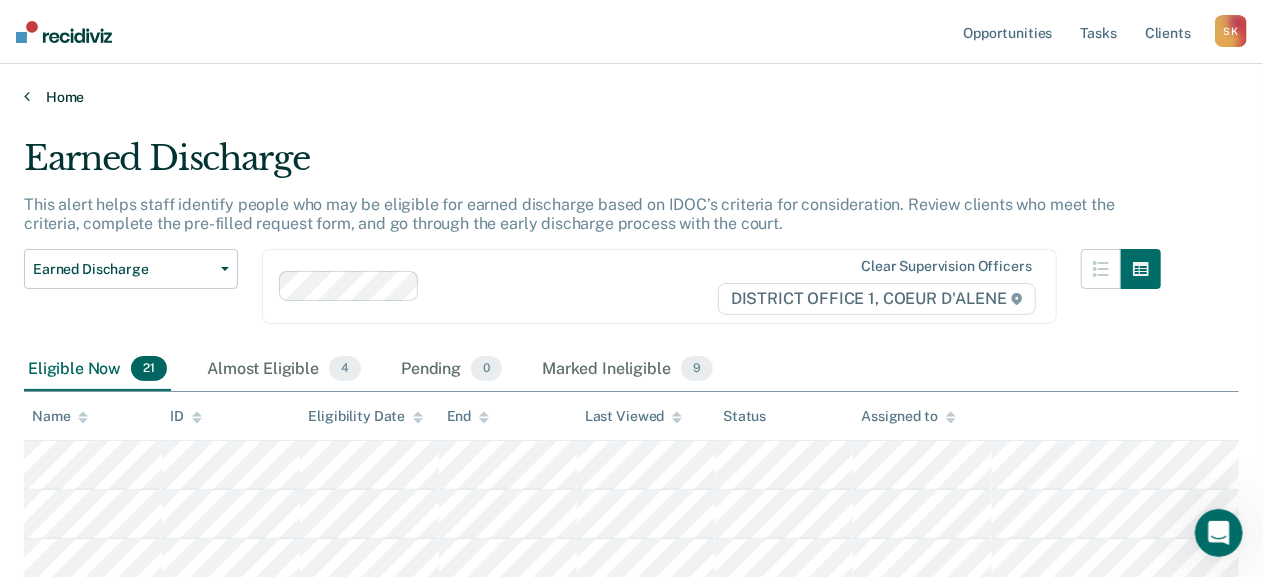 click on "Home" at bounding box center [631, 97] 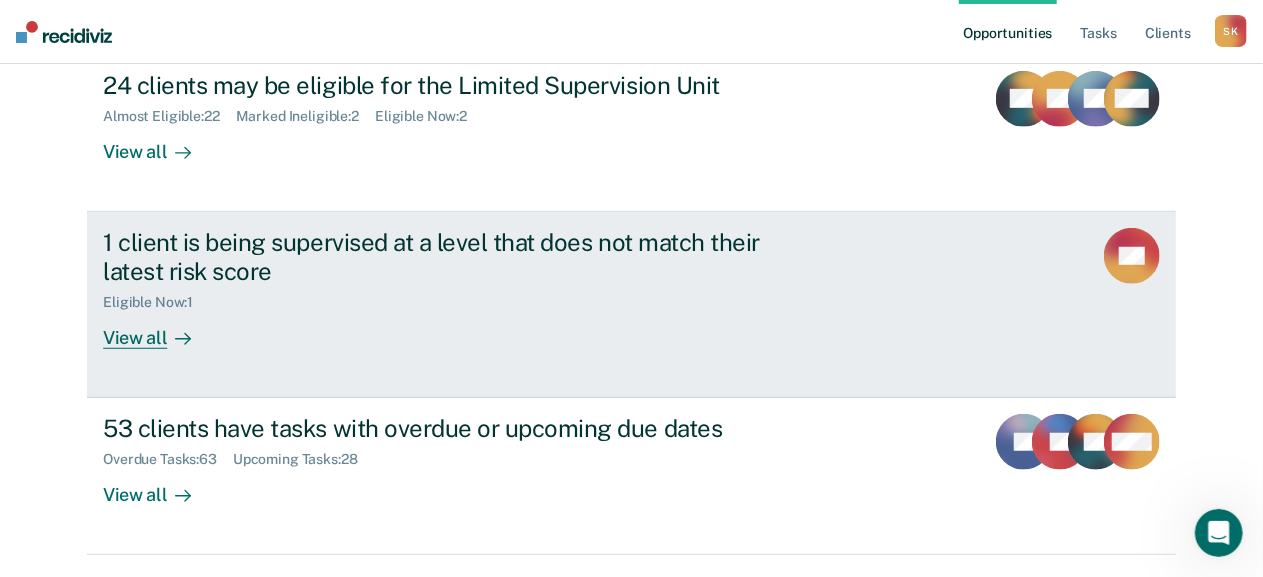 scroll, scrollTop: 602, scrollLeft: 0, axis: vertical 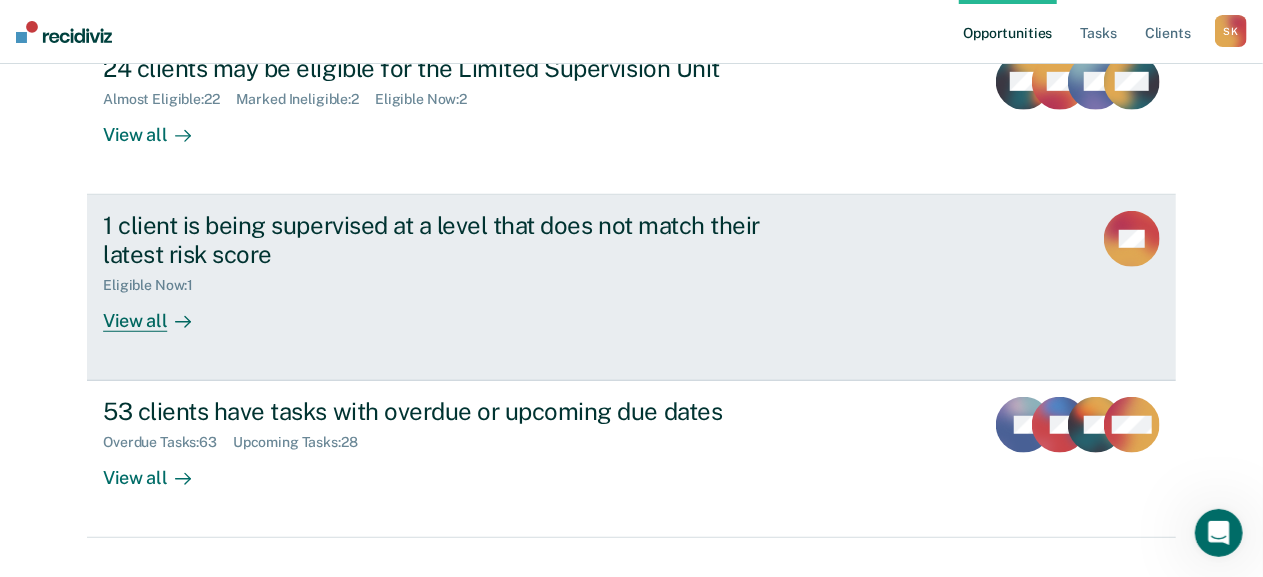 click on "View all" at bounding box center (159, 312) 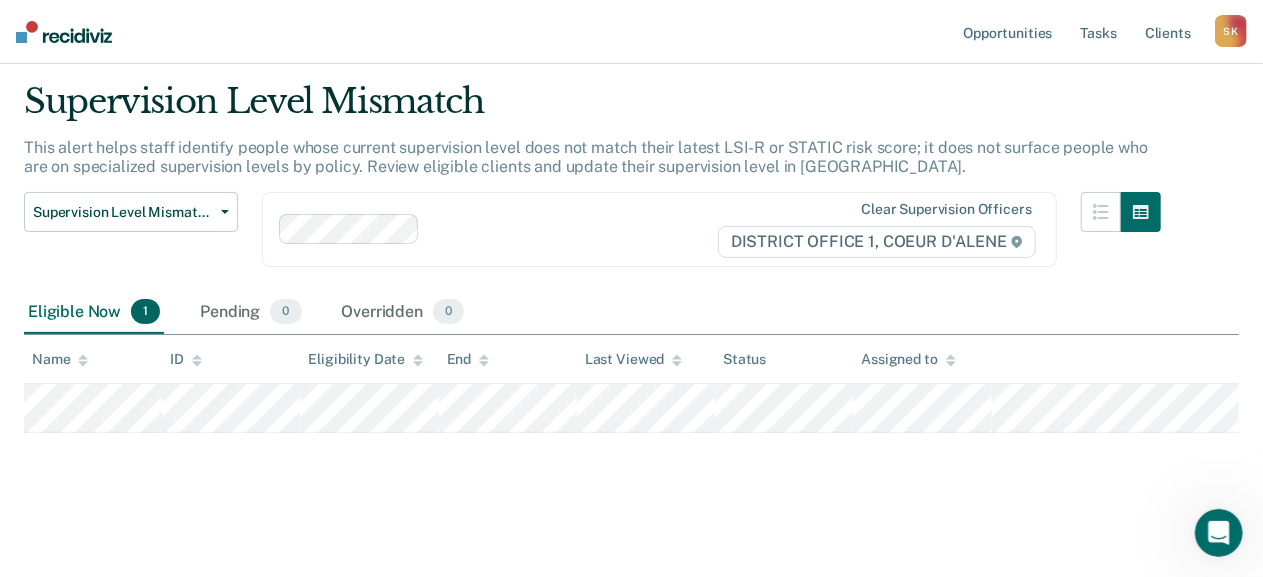 scroll, scrollTop: 0, scrollLeft: 0, axis: both 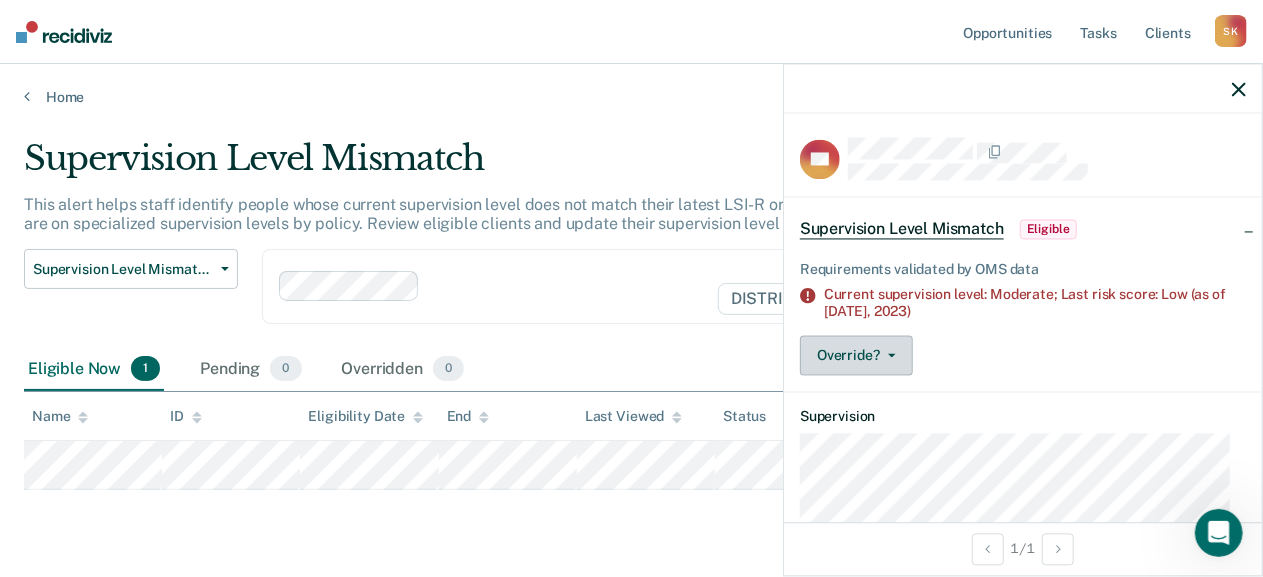 click at bounding box center [888, 356] 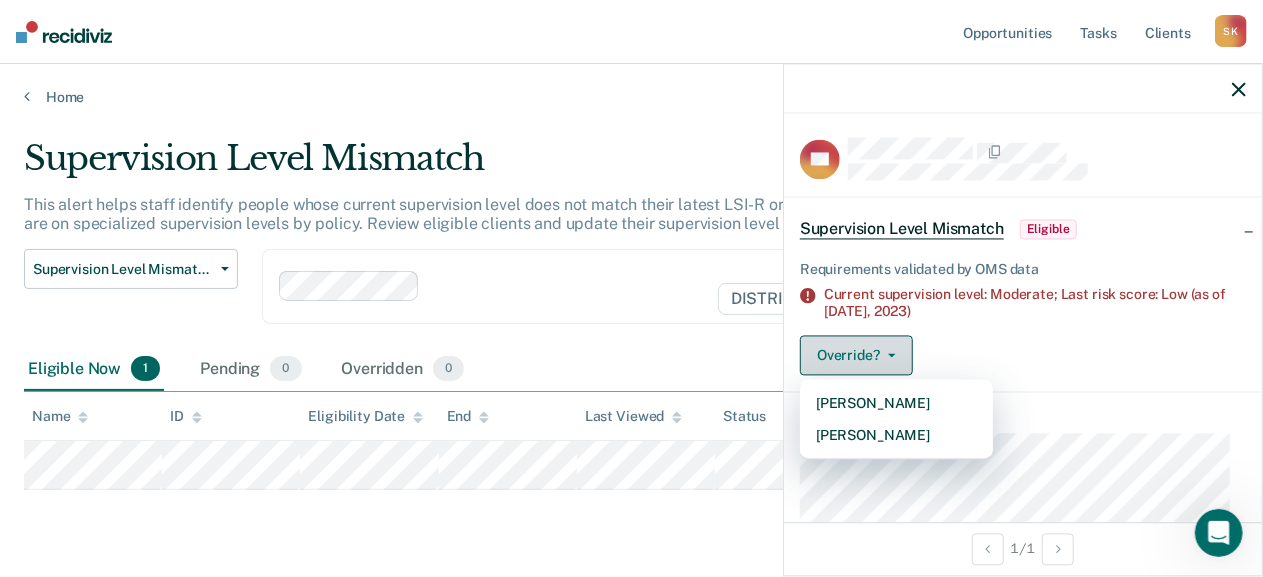 click at bounding box center (888, 356) 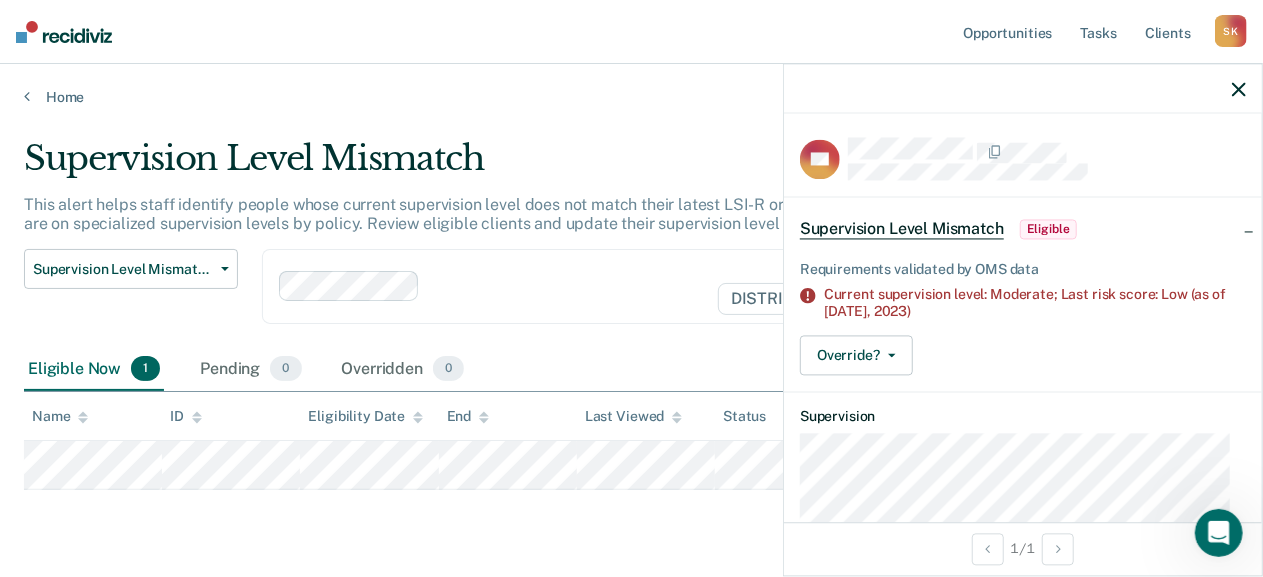 click 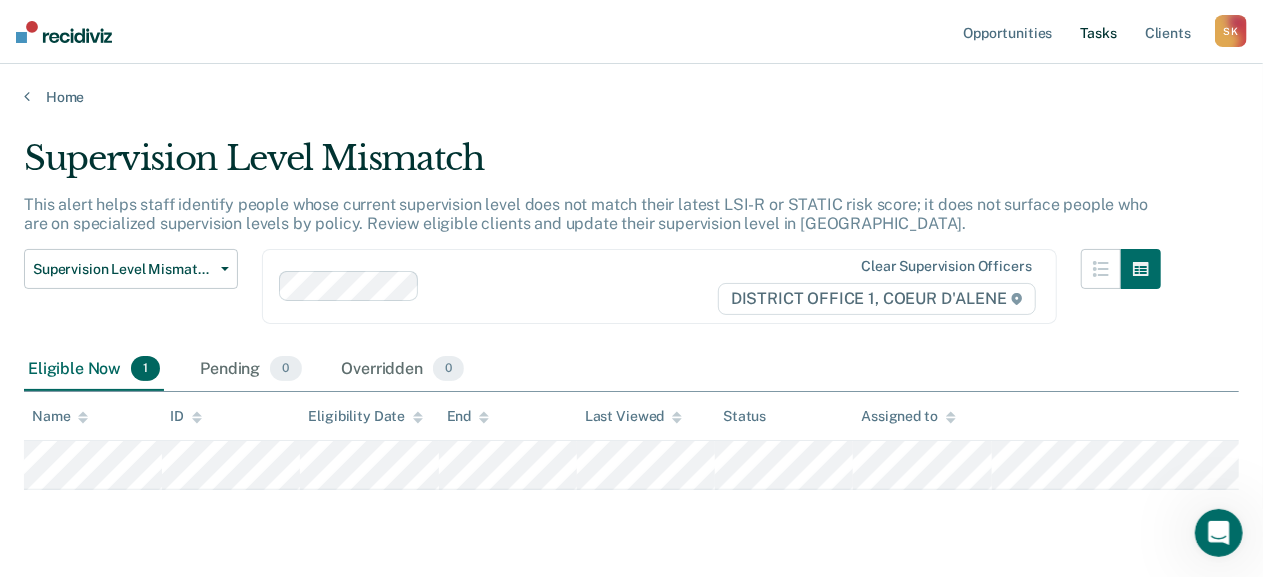 click on "Tasks" at bounding box center [1099, 32] 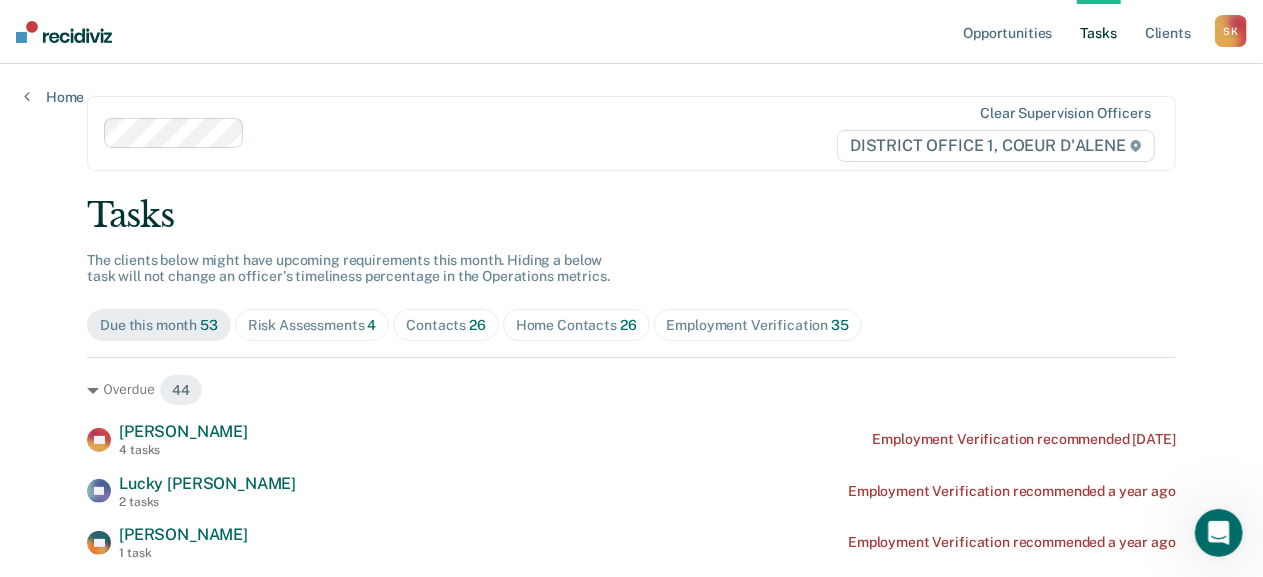 click on "Home Contacts   26" at bounding box center (576, 325) 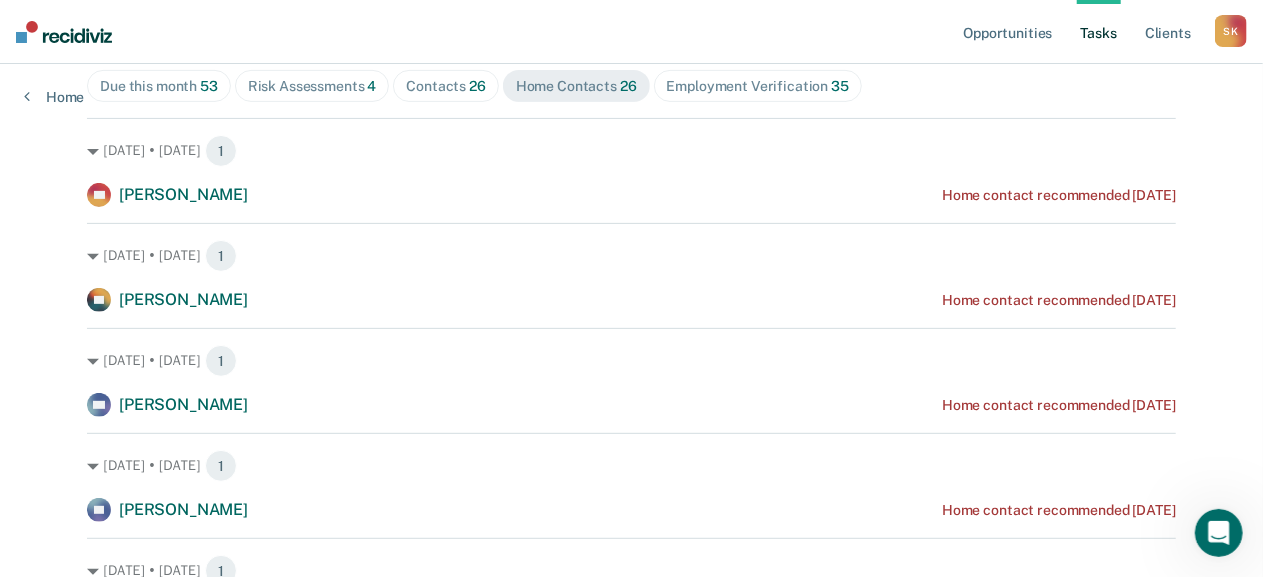 scroll, scrollTop: 0, scrollLeft: 0, axis: both 